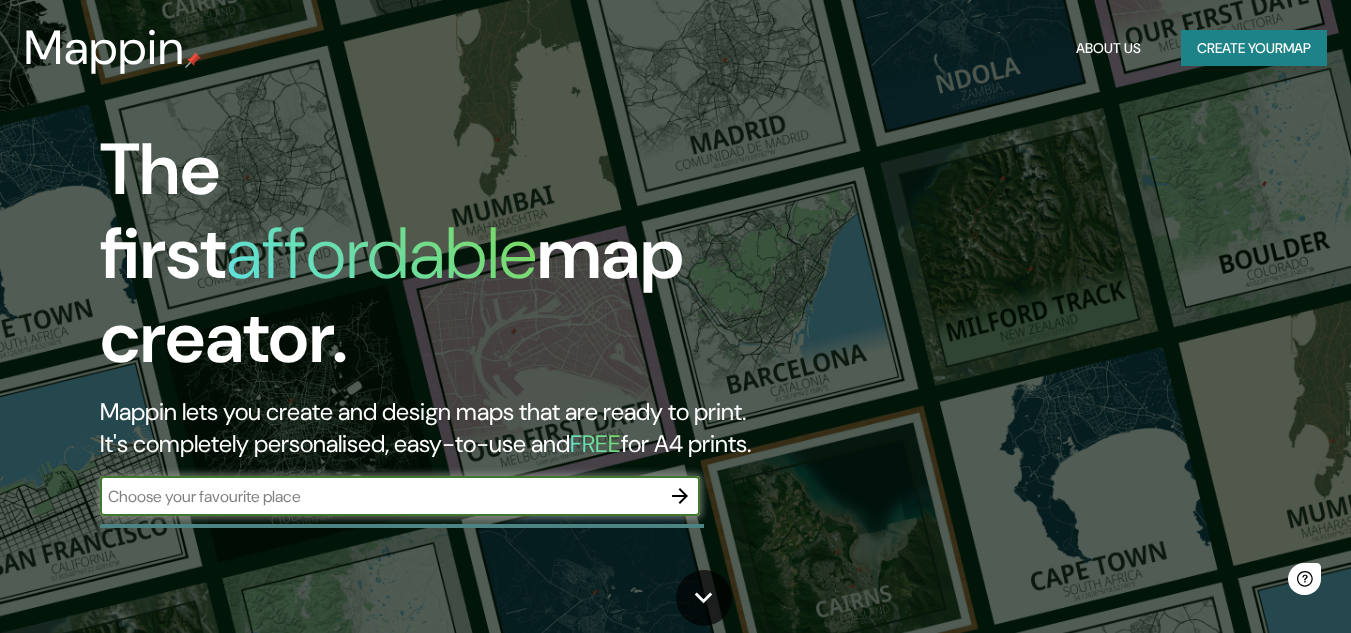 scroll, scrollTop: 0, scrollLeft: 0, axis: both 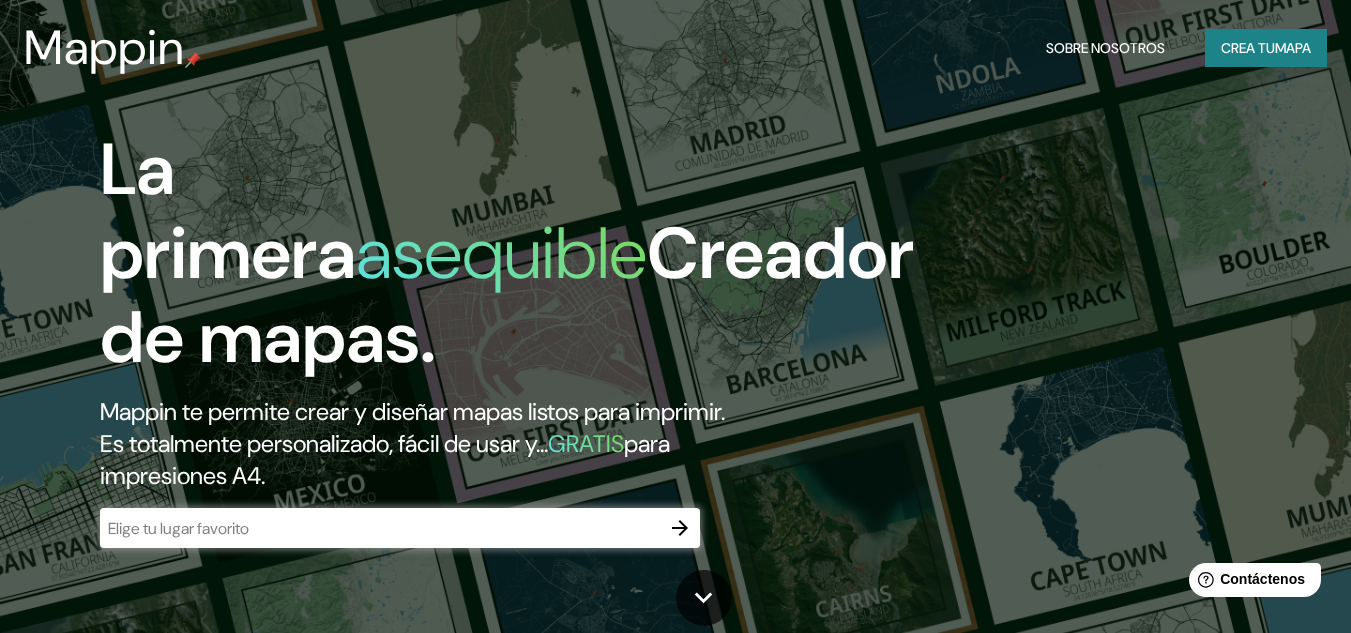 click 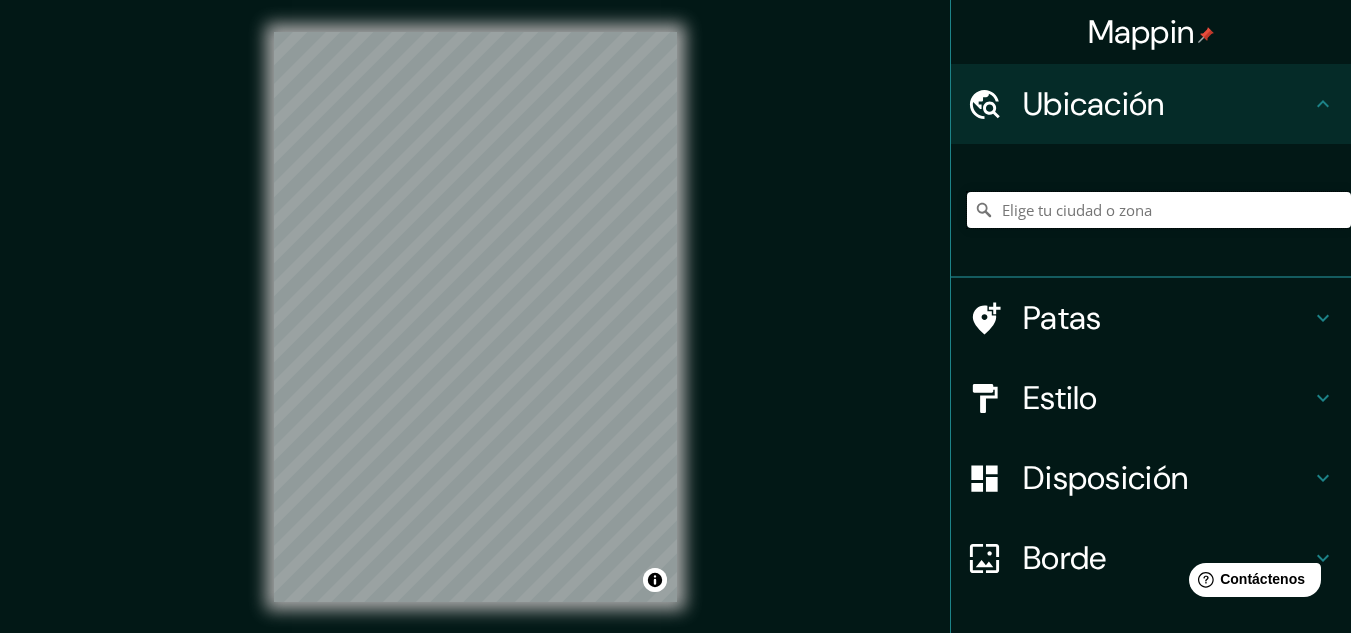 click at bounding box center (1159, 210) 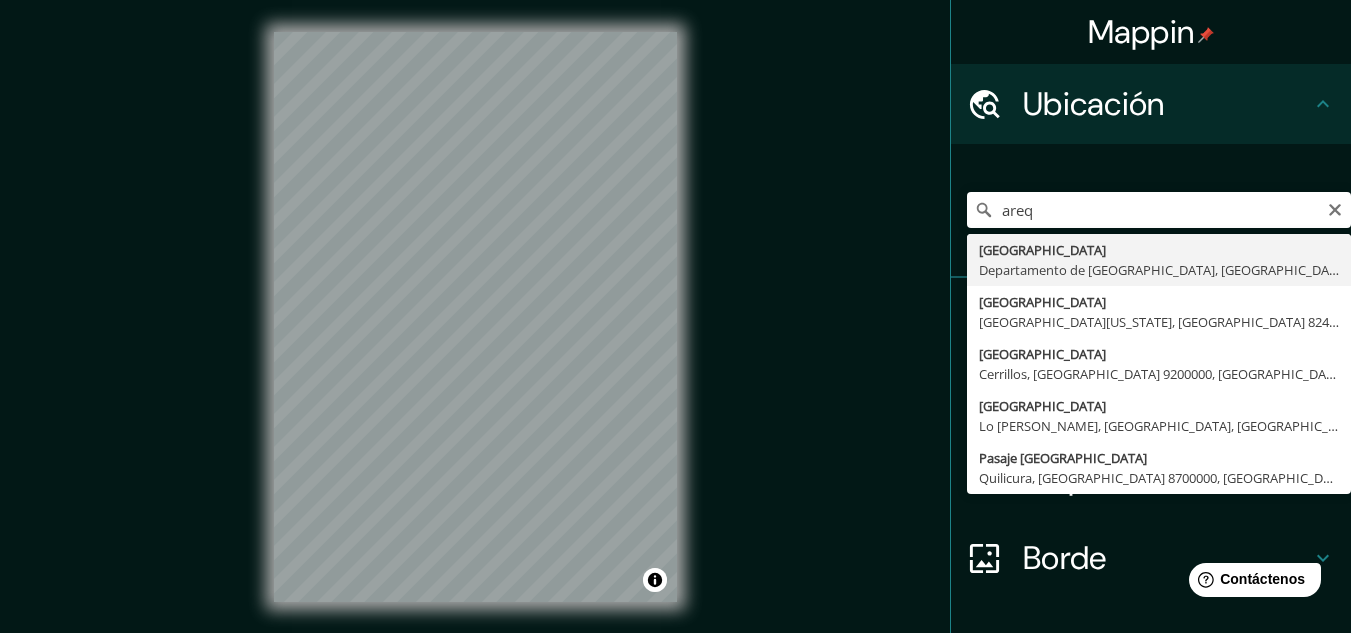 type on "Arequipa, Departamento de Arequipa, Perú" 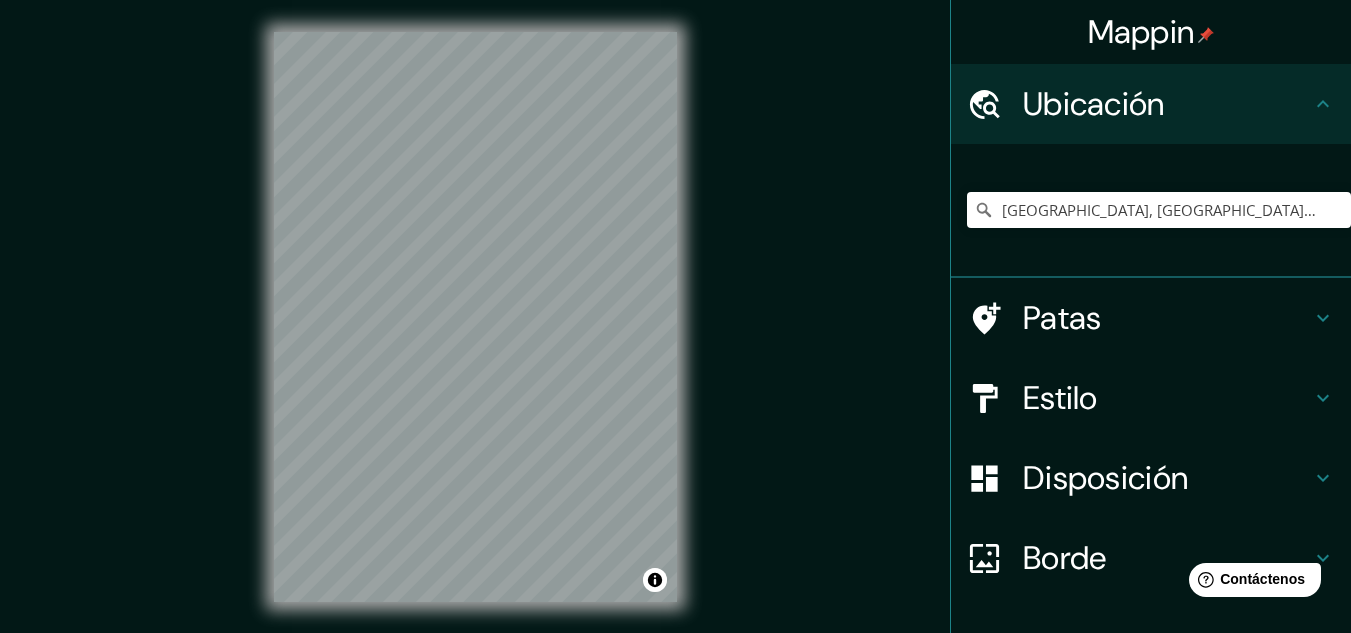 scroll, scrollTop: 100, scrollLeft: 0, axis: vertical 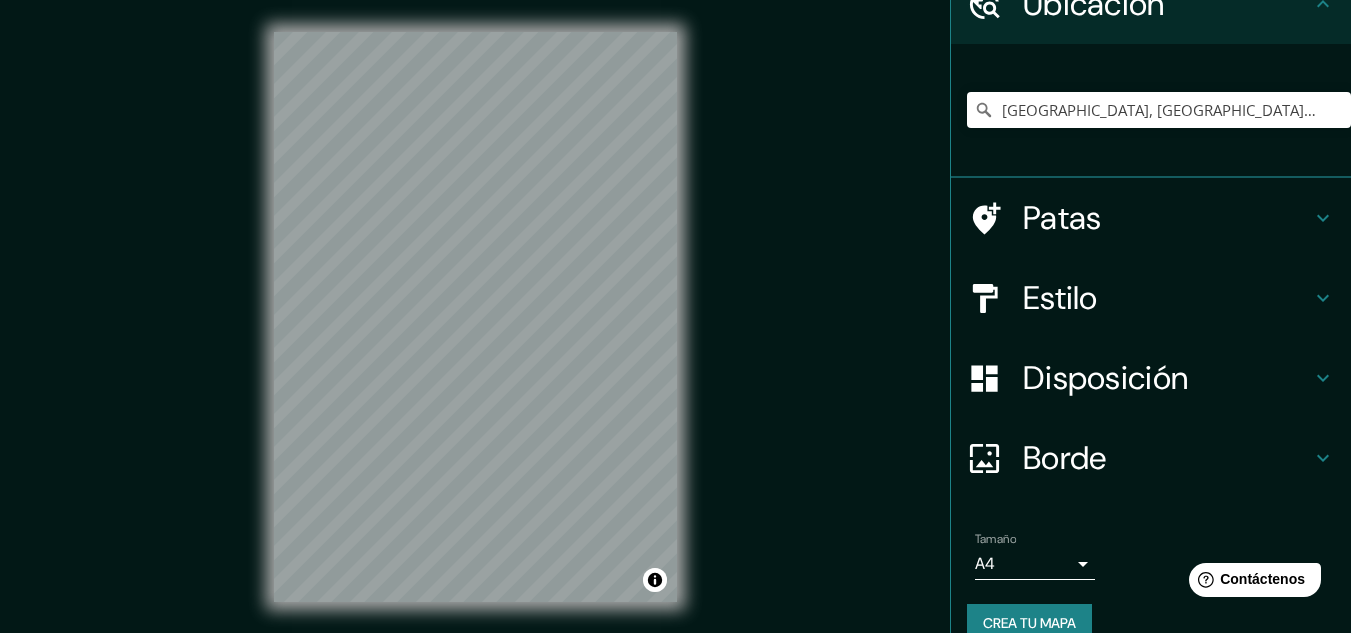 click on "Mappin Ubicación Arequipa, Departamento de Arequipa, Perú Patas Estilo Disposición Borde Elige un borde.  Consejo  : puedes opacar las capas del marco para crear efectos geniales. Ninguno Simple Transparente Elegante Tamaño A4 single Crea tu mapa © Mapbox   © OpenStreetMap   Improve this map Si tiene algún problema, sugerencia o inquietud, envíe un correo electrónico a  help@mappin.pro  .   . . Texto original Valora esta traducción Tu opinión servirá para ayudar a mejorar el Traductor de Google" at bounding box center (675, 316) 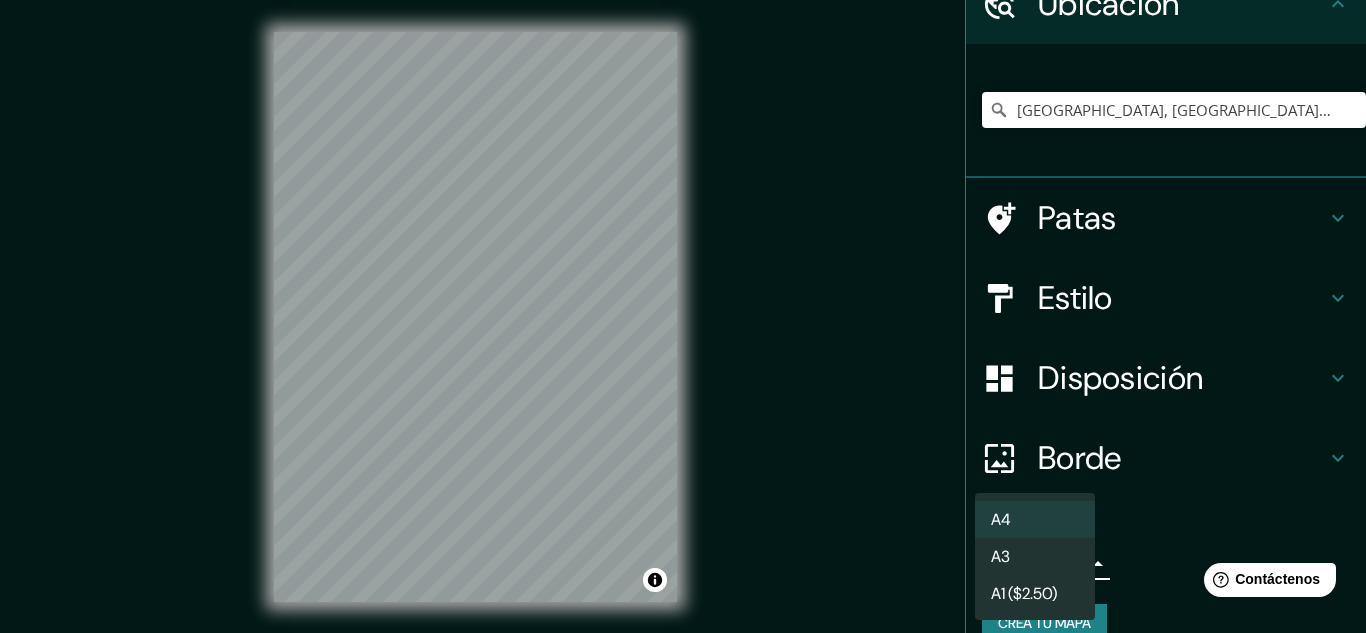 click on "A3" at bounding box center (1035, 556) 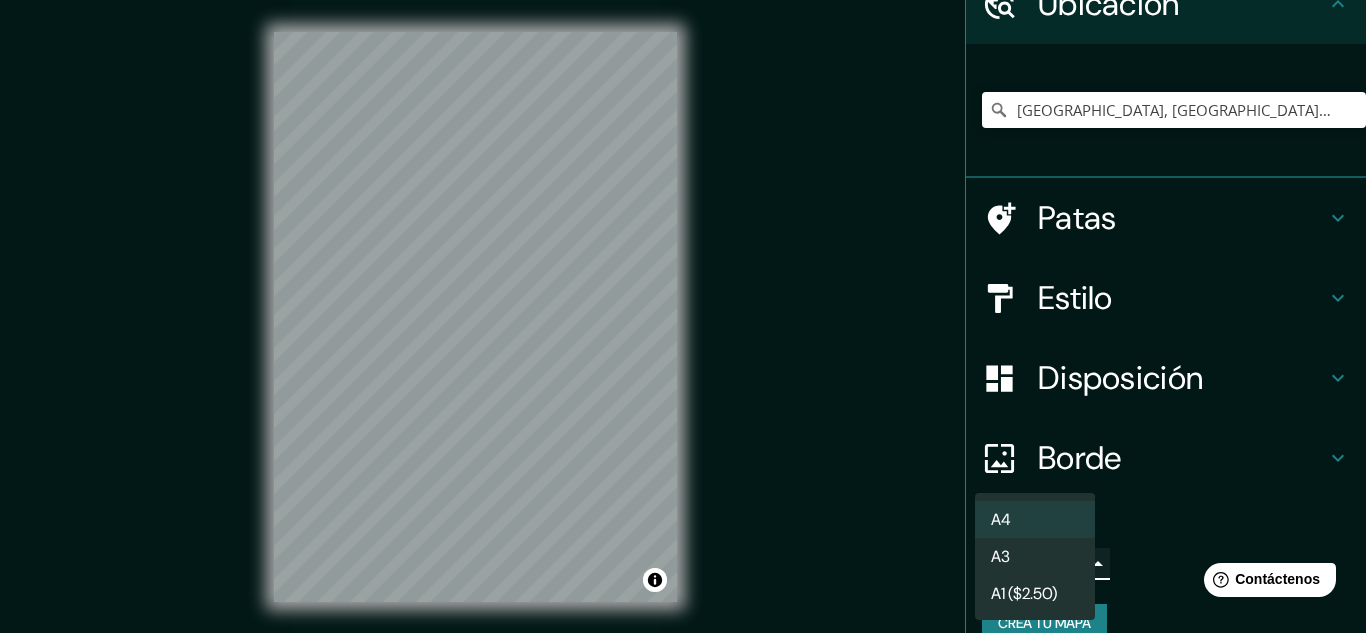 type on "a4" 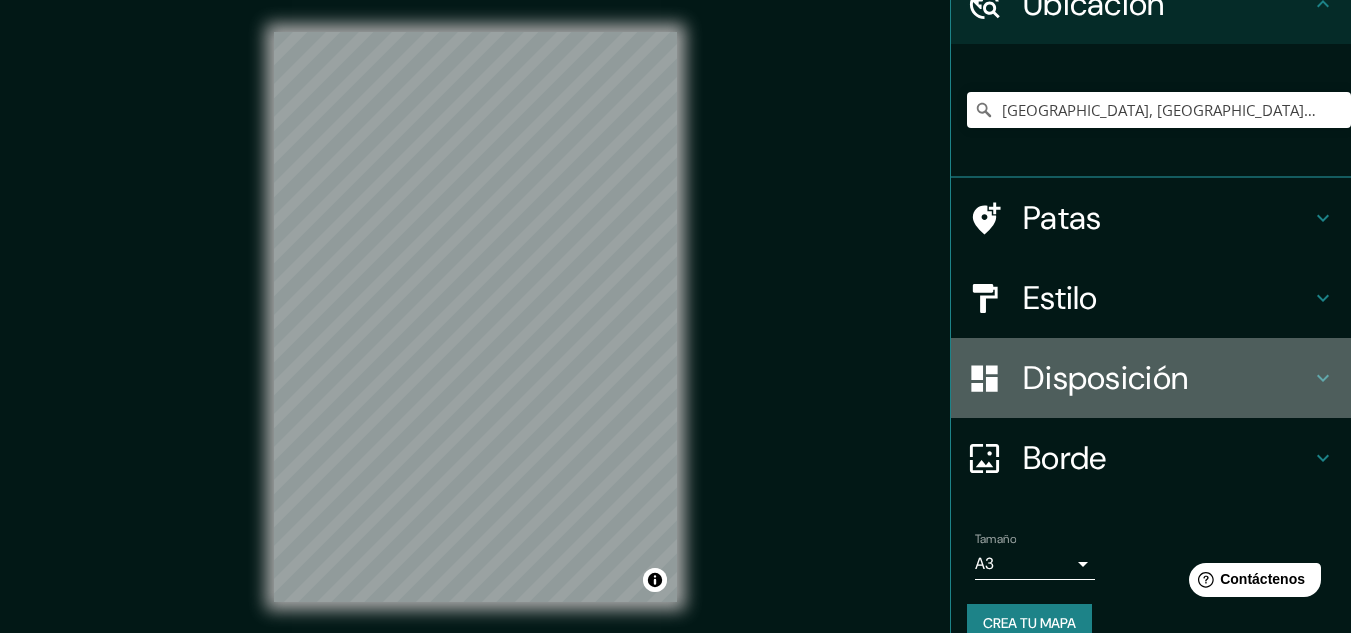 click on "Disposición" at bounding box center (1105, 378) 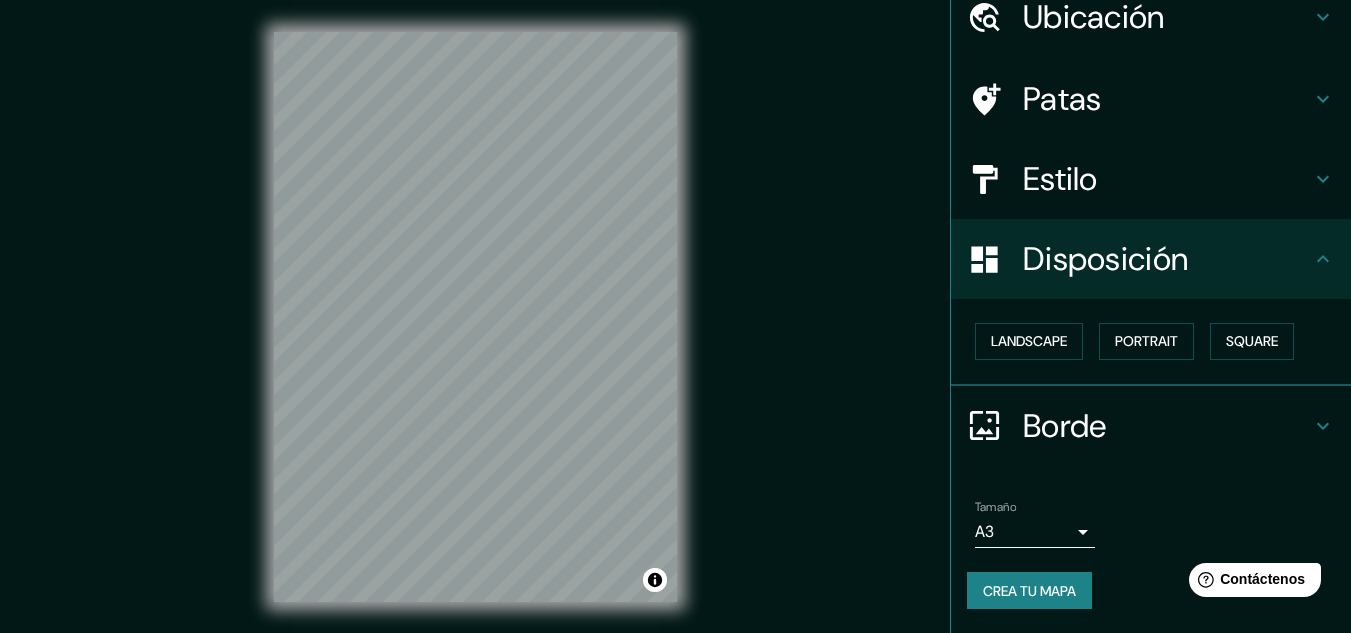 scroll, scrollTop: 87, scrollLeft: 0, axis: vertical 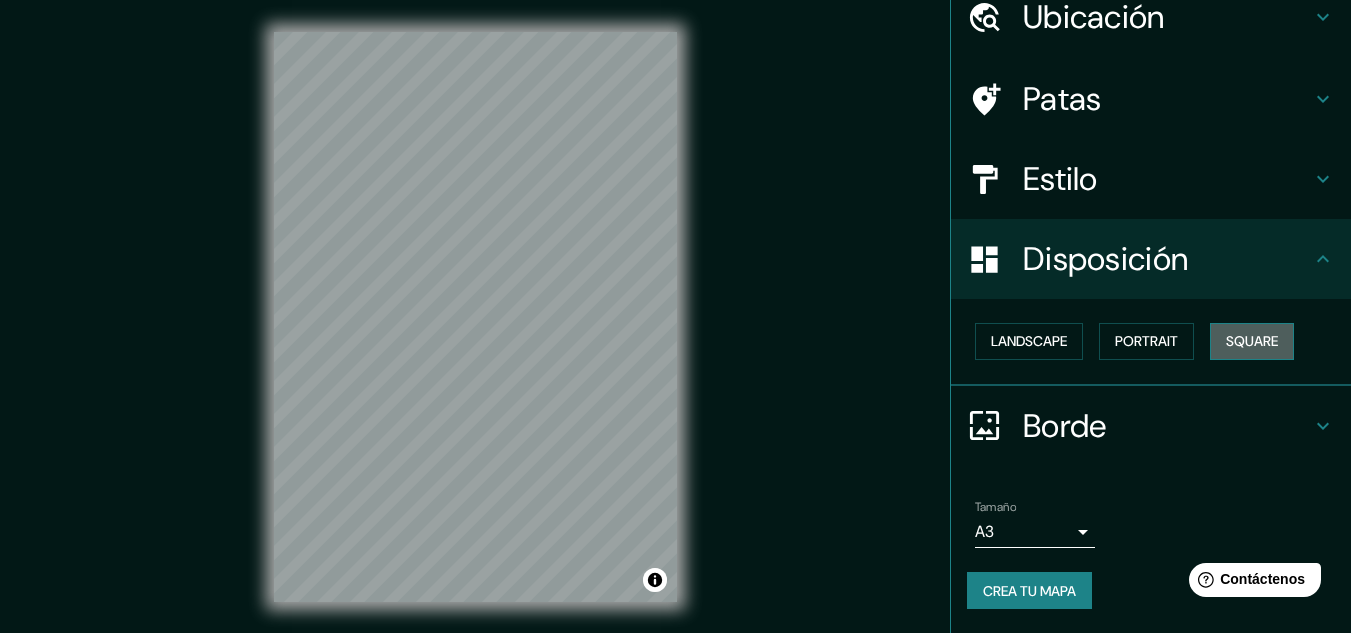 click on "Square" at bounding box center [1252, 341] 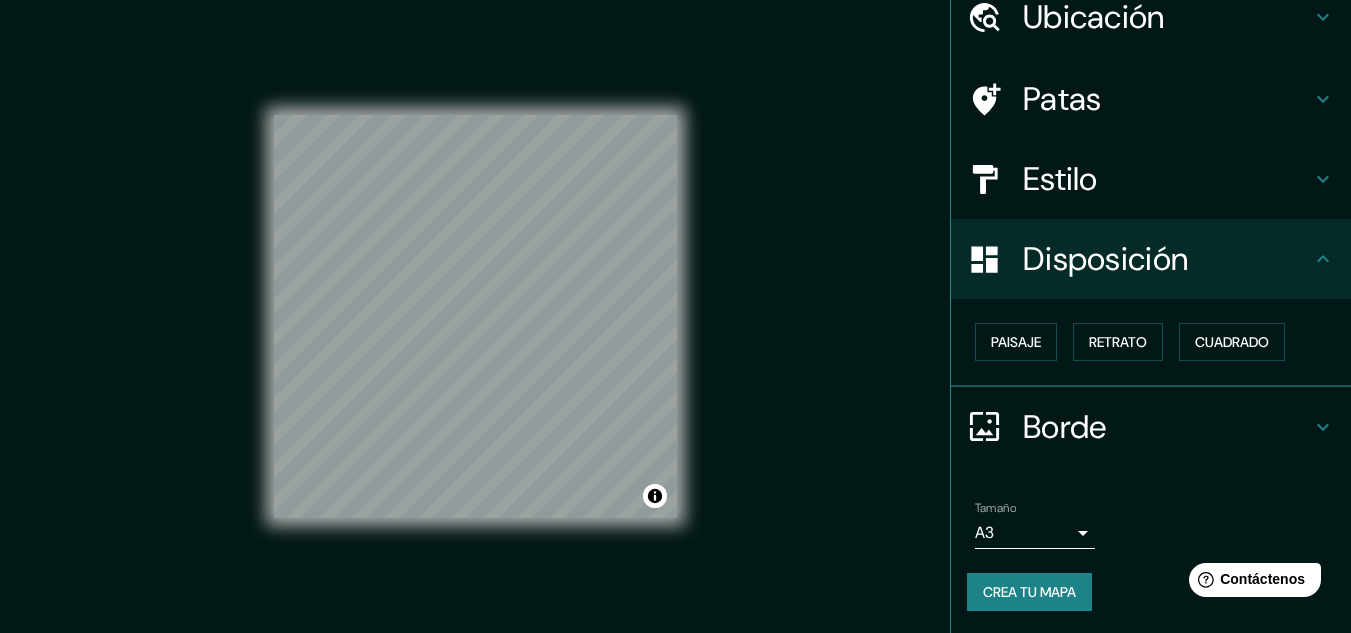 scroll, scrollTop: 88, scrollLeft: 0, axis: vertical 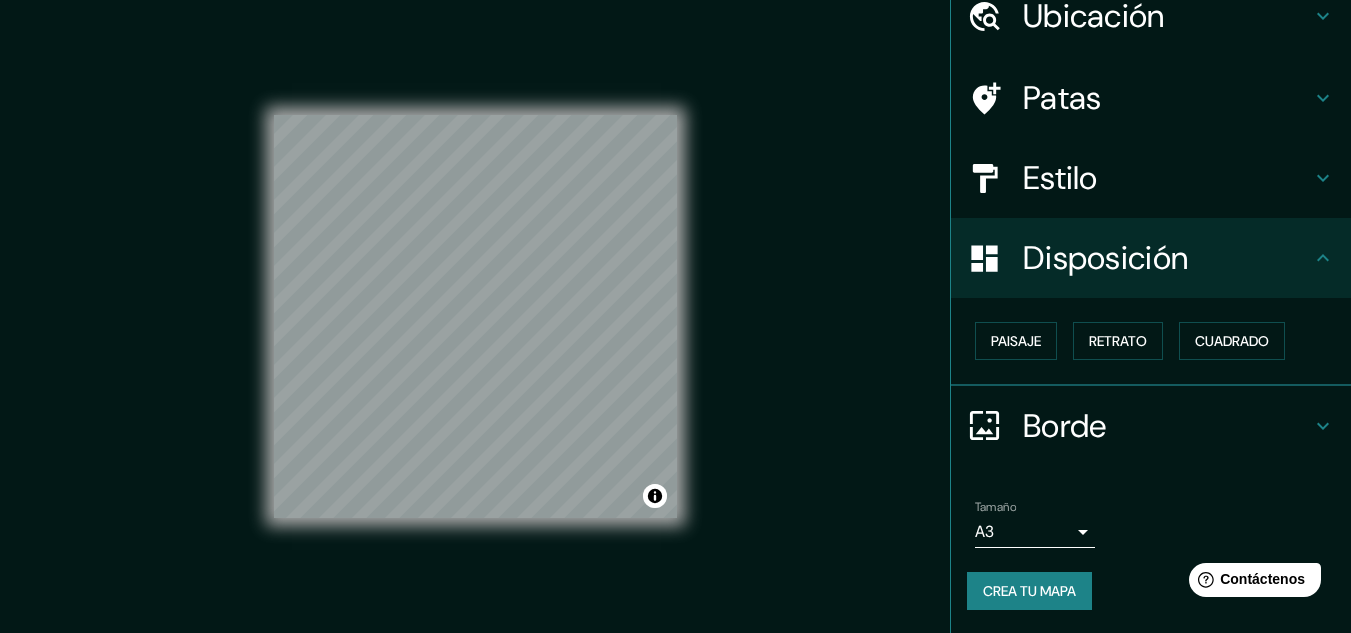 click on "Estilo" at bounding box center (1060, 178) 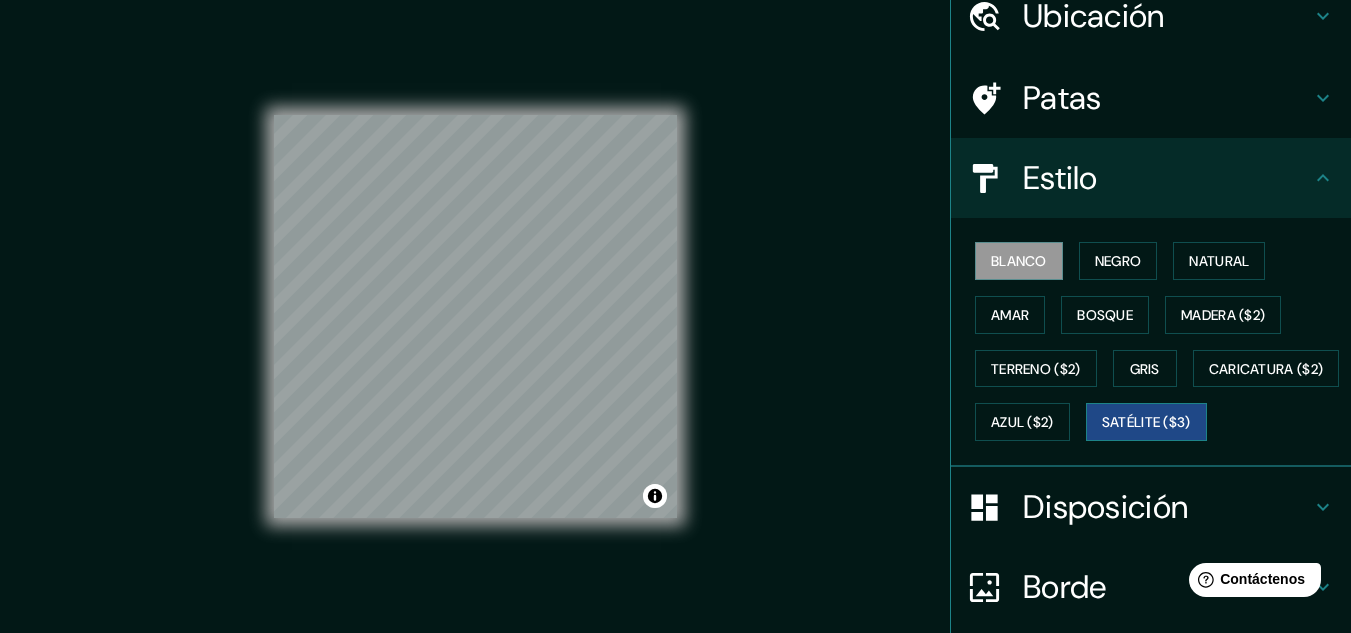 click on "Caricatura ($2)" at bounding box center (1266, 369) 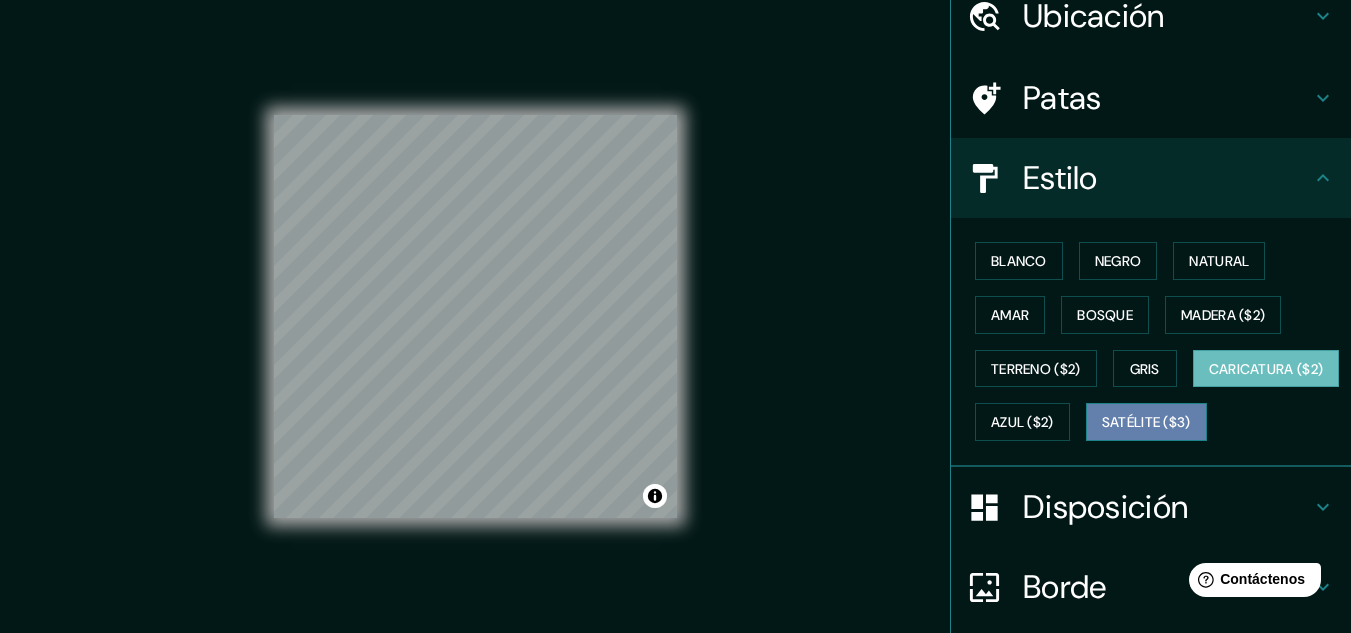 click on "Satélite ($3)" at bounding box center (1146, 423) 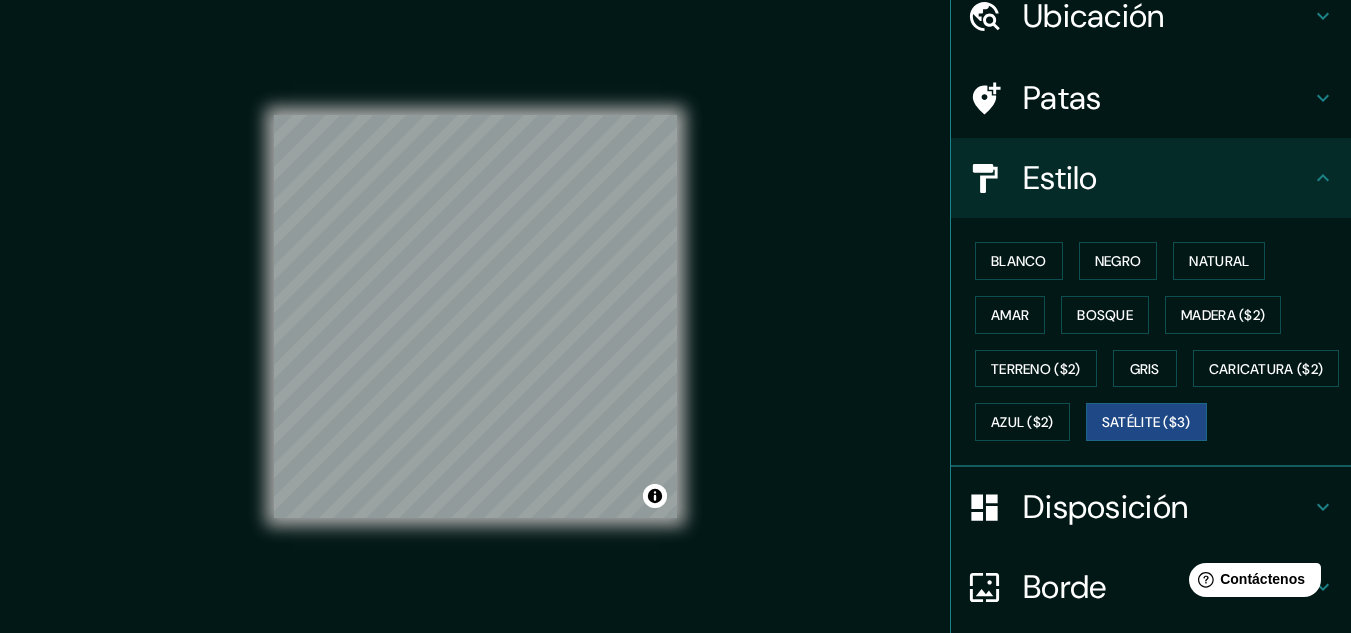 click on "Mappin Ubicación Arequipa, Departamento de Arequipa, Perú Patas Estilo Blanco Negro Natural Amar Bosque Madera ($2) Terreno ($2) Gris Caricatura ($2) Azul ($2) Satélite ($3) Disposición Borde Elige un borde.  Consejo  : puedes opacar las capas del marco para crear efectos geniales. Ninguno Simple Transparente Elegante Tamaño A3 a4 Crea tu mapa © Mapbox   © OpenStreetMap   Improve this map   © Maxar Si tiene algún problema, sugerencia o inquietud, envíe un correo electrónico a  help@mappin.pro  .   . ." at bounding box center [675, 333] 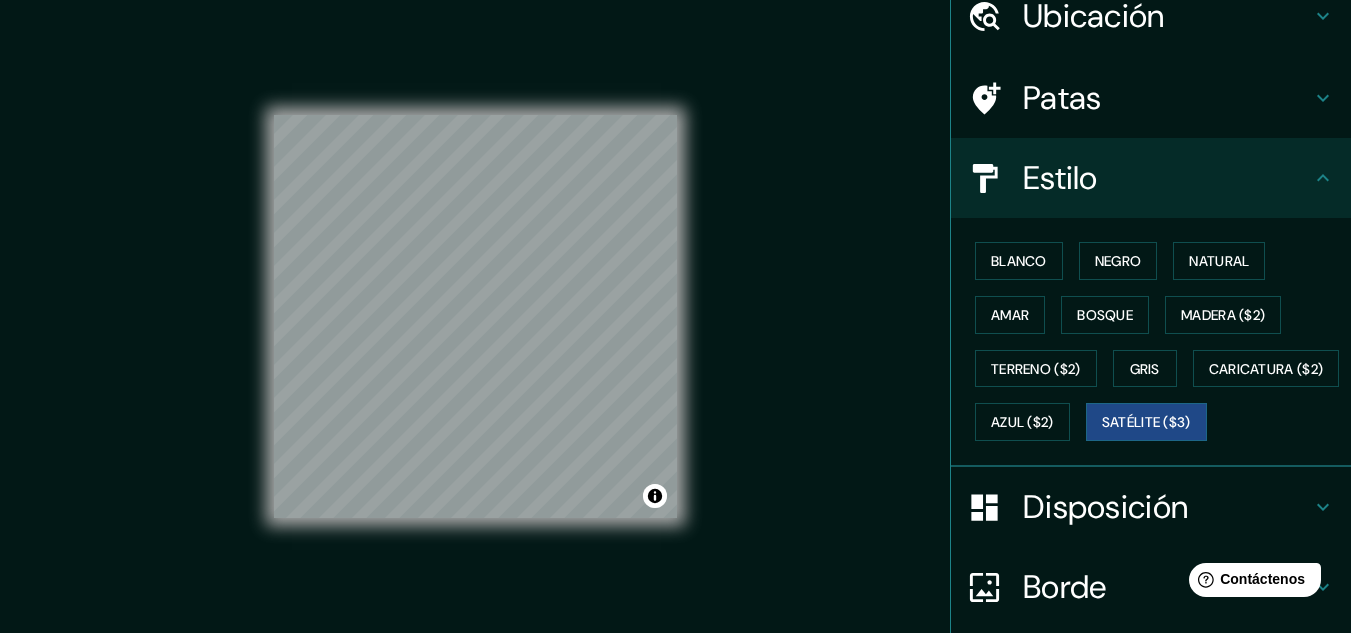 click on "© Mapbox   © OpenStreetMap   Improve this map   © Maxar" at bounding box center [475, 317] 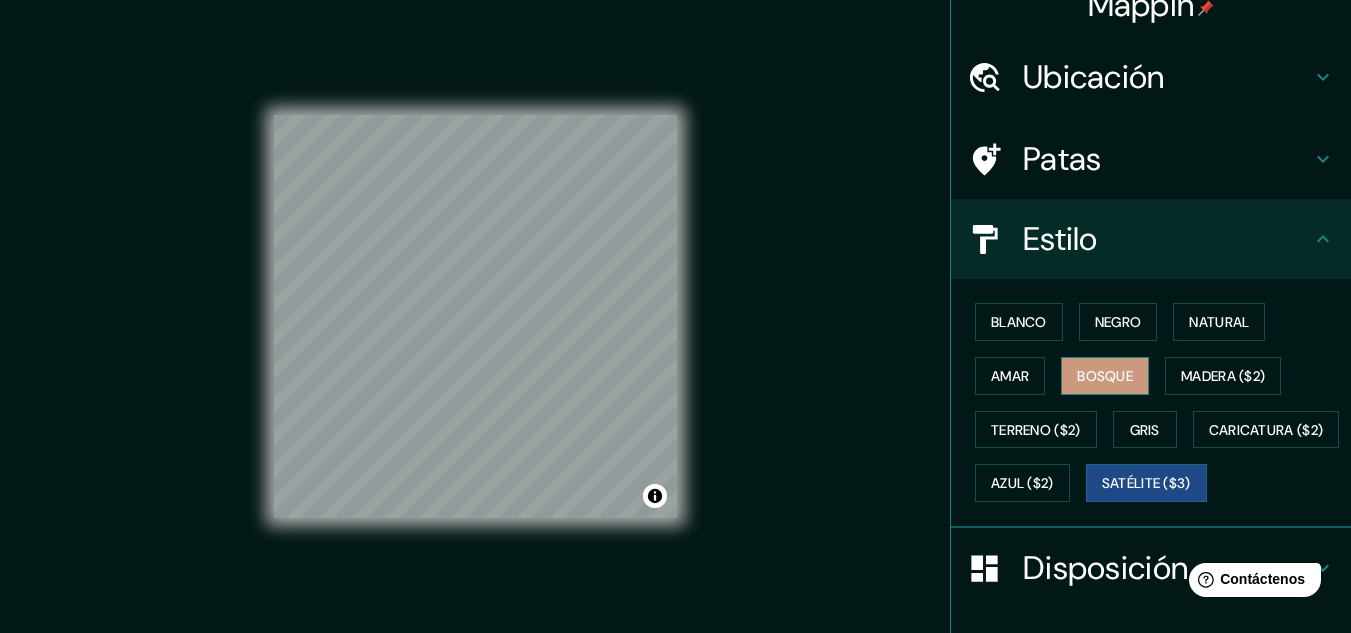 scroll, scrollTop: 0, scrollLeft: 0, axis: both 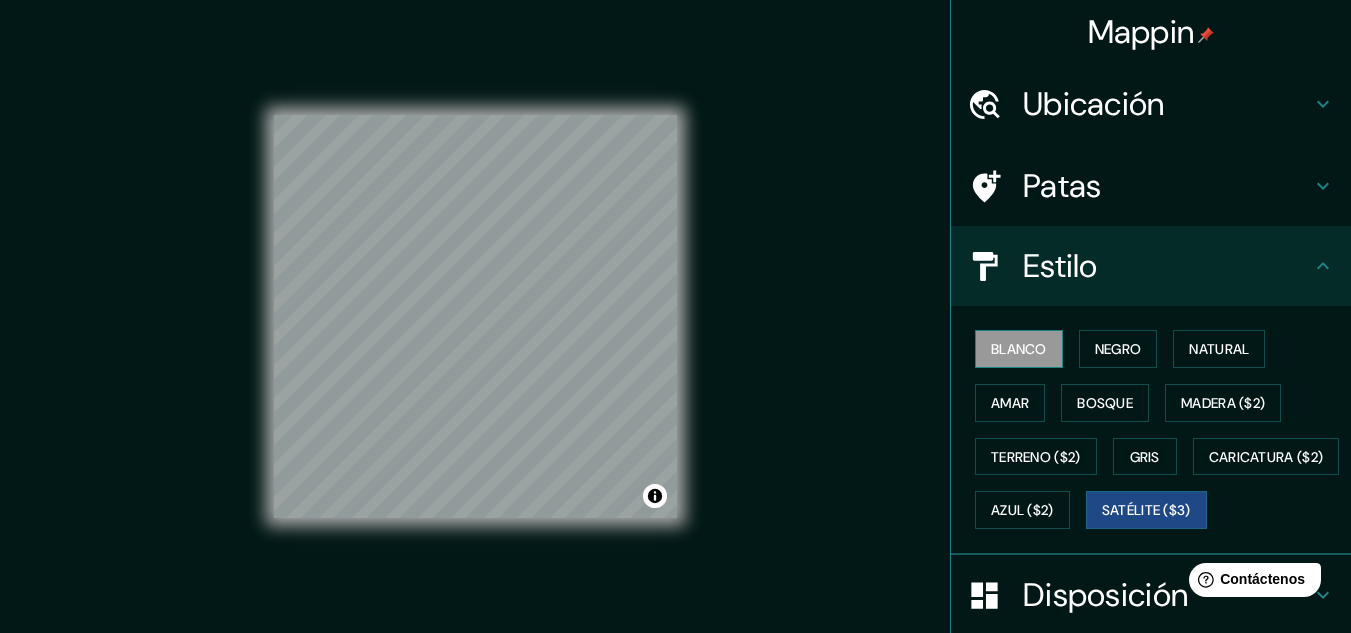 click on "Blanco" at bounding box center [1019, 349] 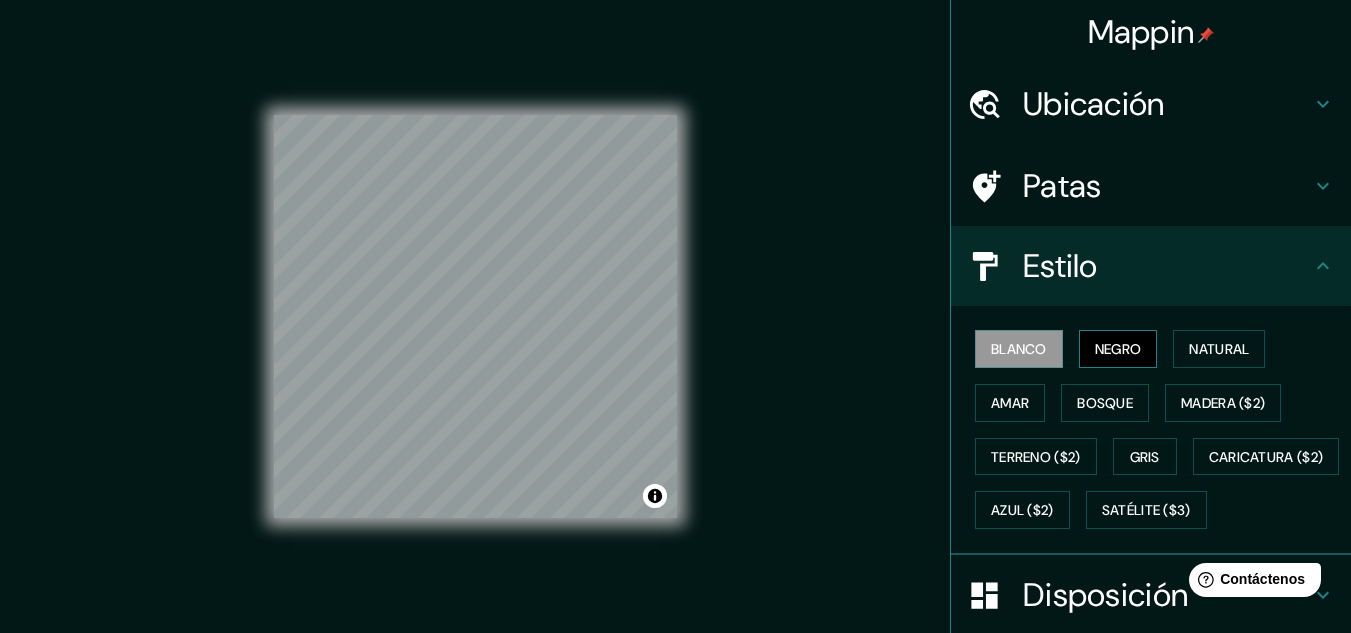click on "Negro" at bounding box center (1118, 349) 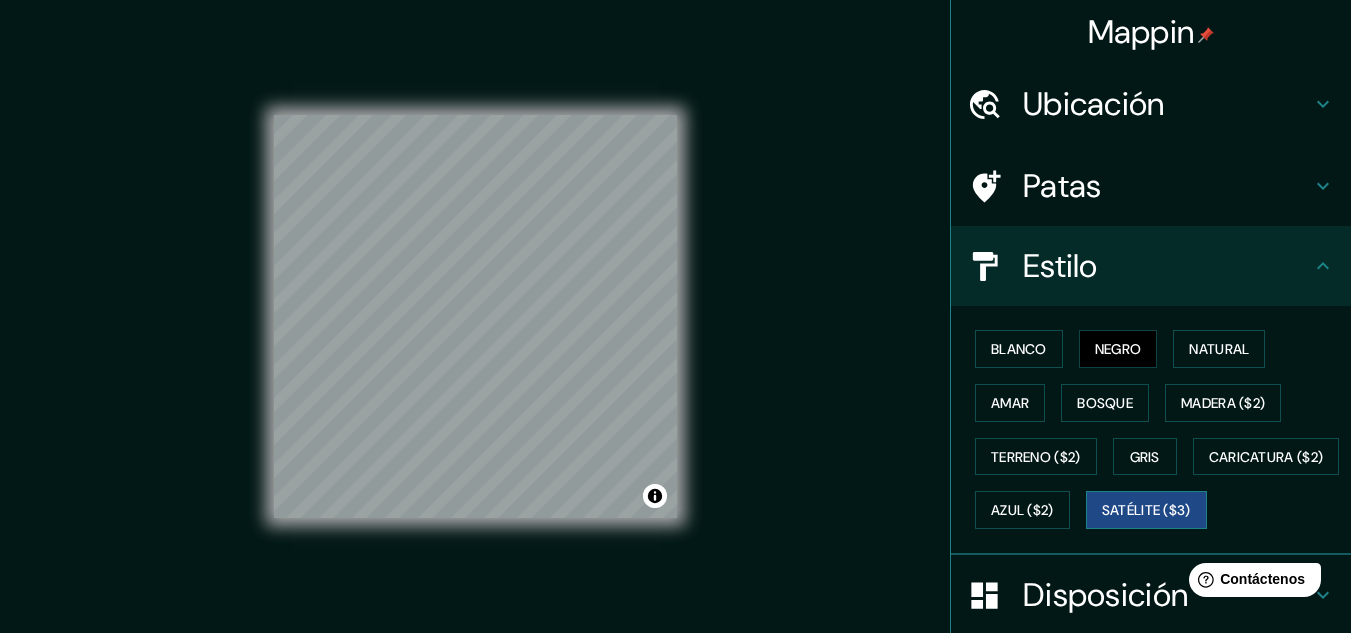 click on "Satélite ($3)" at bounding box center [1146, 511] 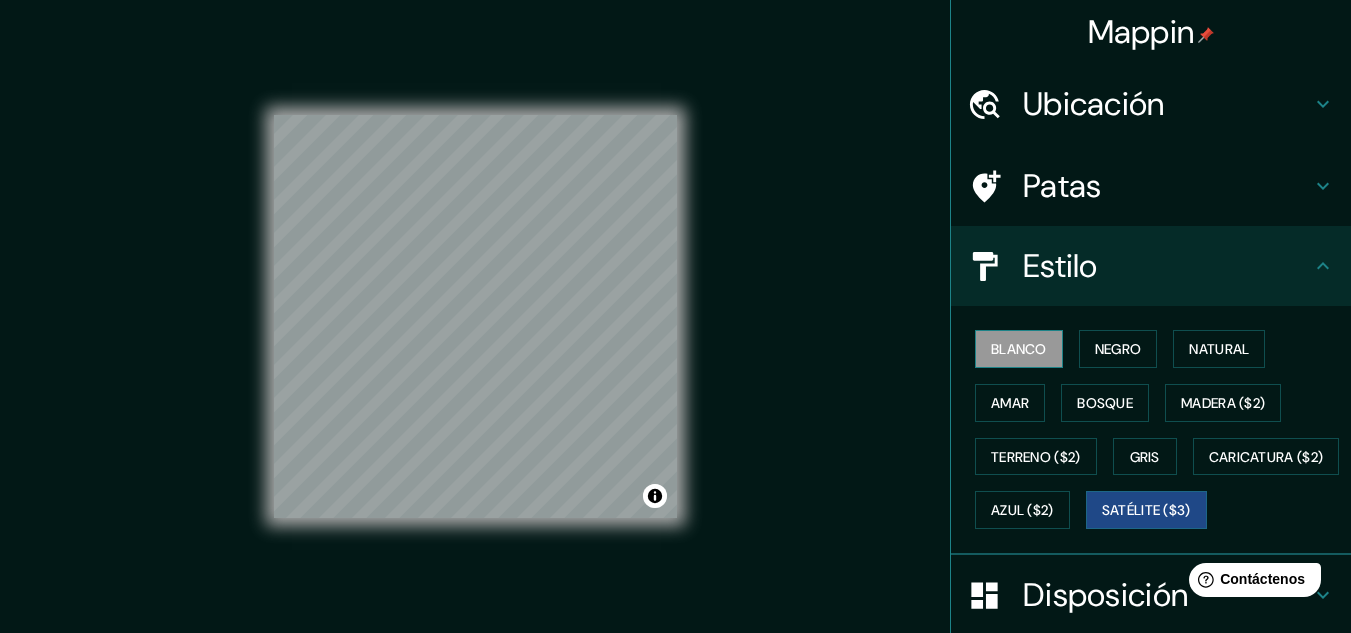 click on "Blanco" at bounding box center (1019, 349) 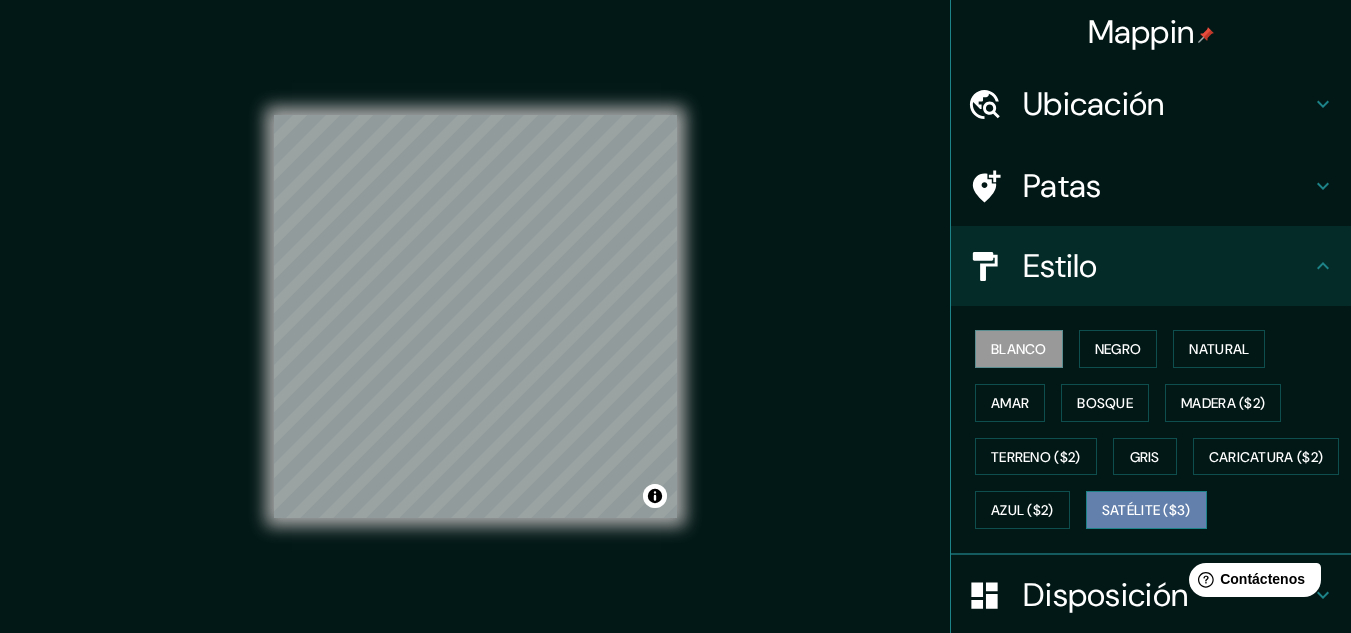click on "Satélite ($3)" at bounding box center [1146, 511] 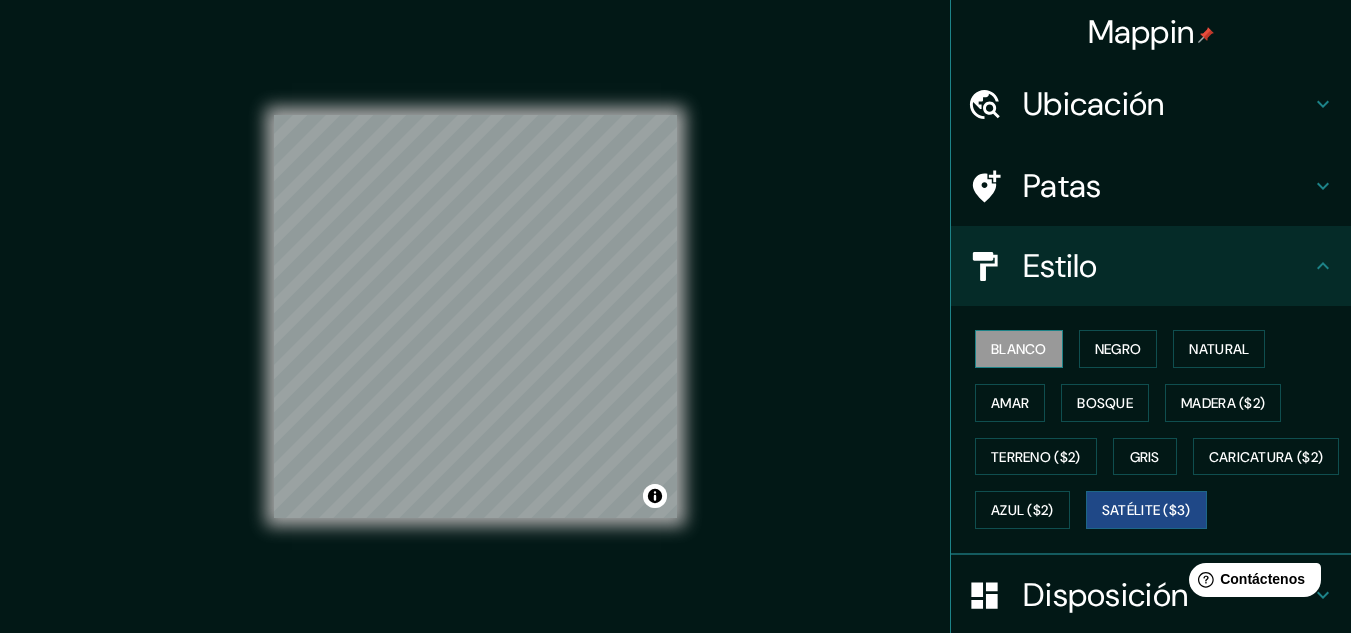 click on "Blanco" at bounding box center (1019, 349) 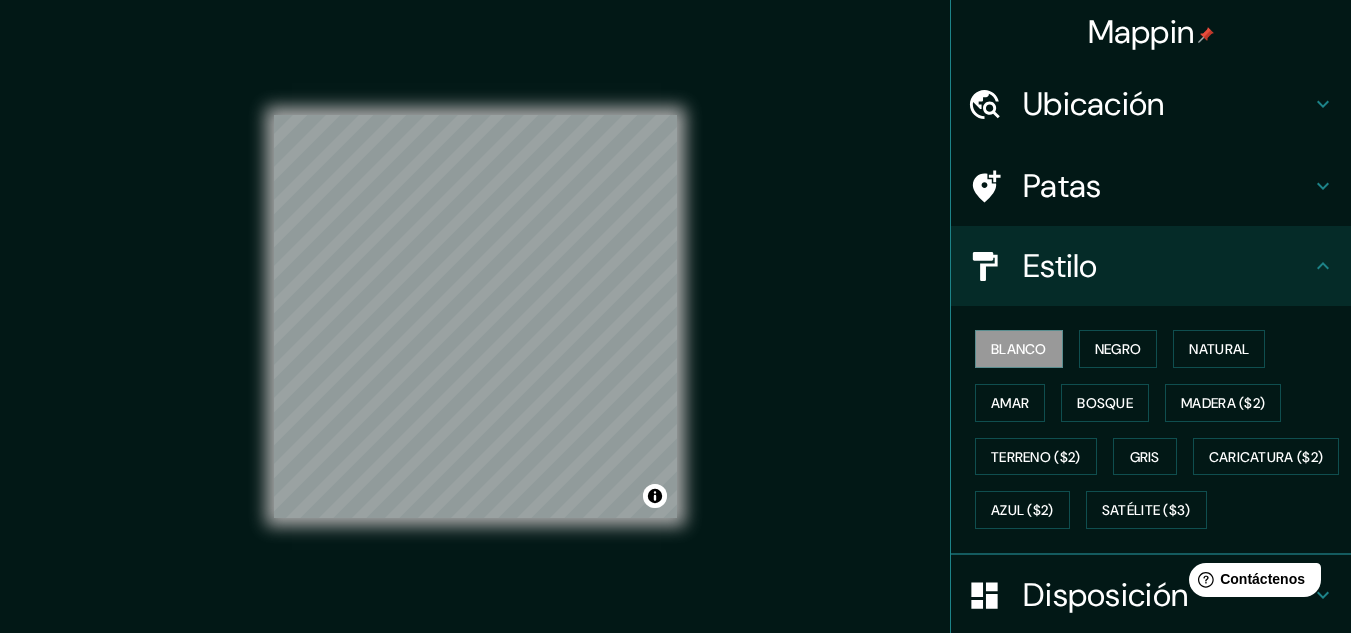 click on "Blanco Negro Natural Amar Bosque Madera ($2) Terreno ($2) Gris Caricatura ($2) Azul ($2) Satélite ($3)" at bounding box center (1151, 430) 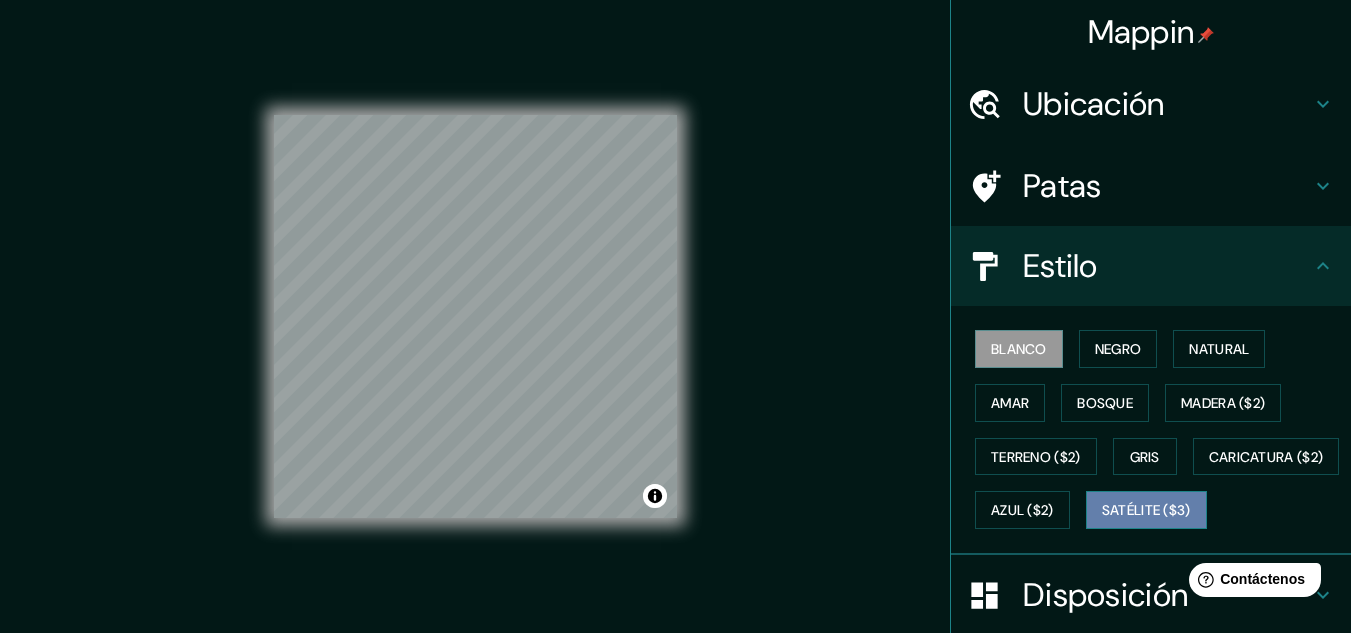 click on "Satélite ($3)" at bounding box center [1146, 511] 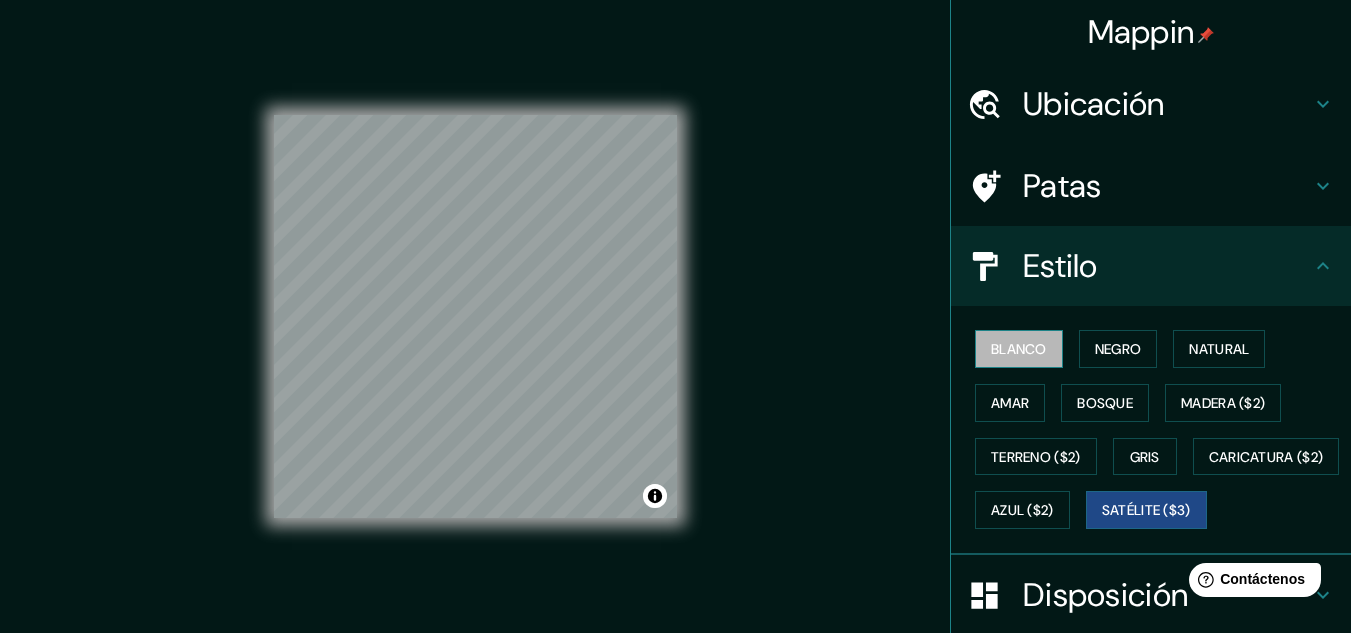 click on "Blanco" at bounding box center [1019, 349] 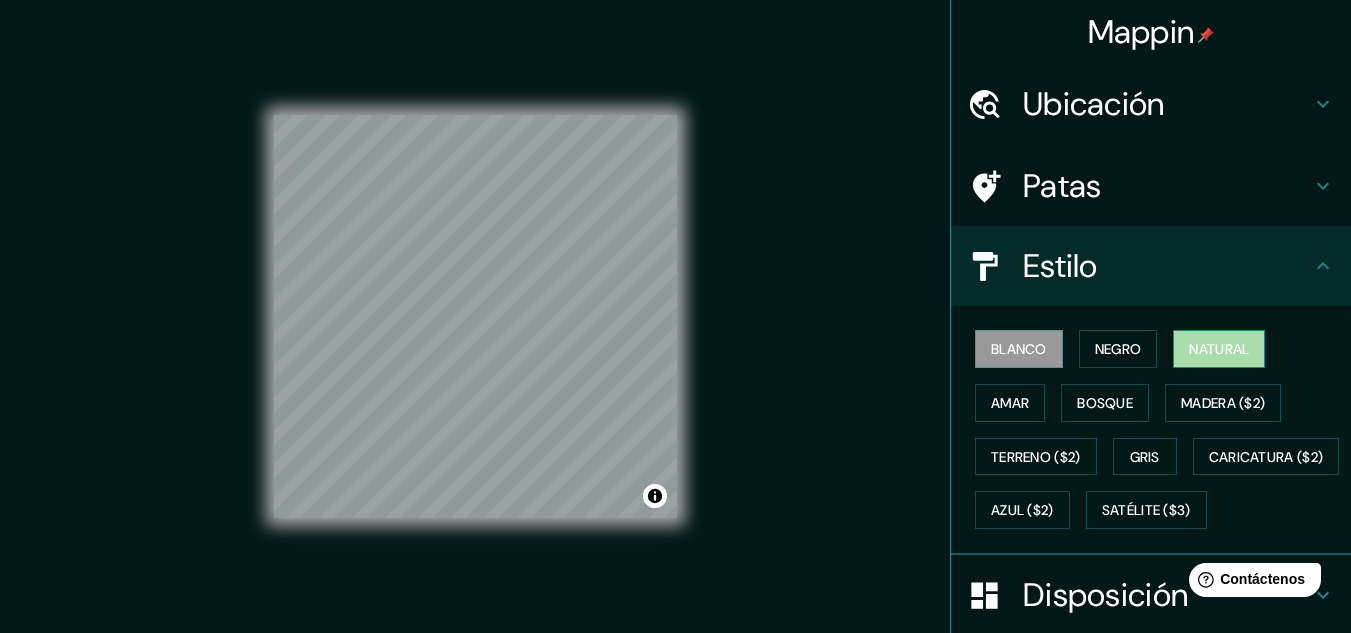 click on "Natural" at bounding box center (1219, 349) 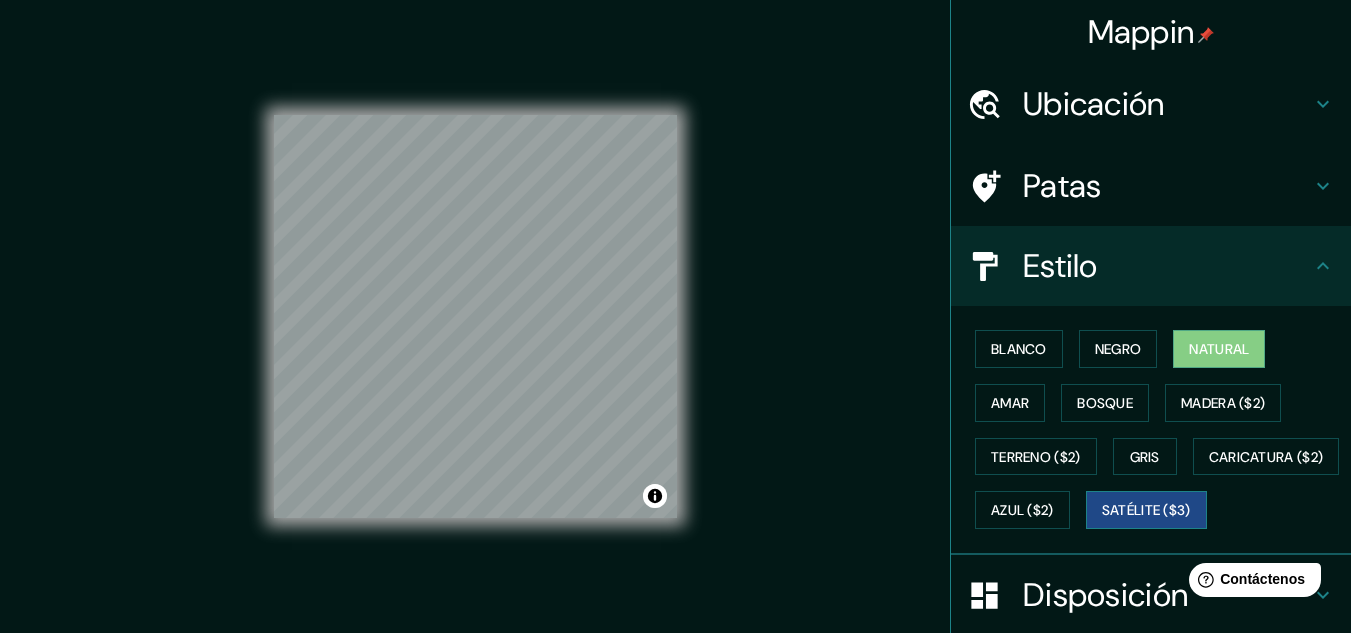 click on "Satélite ($3)" at bounding box center [1146, 511] 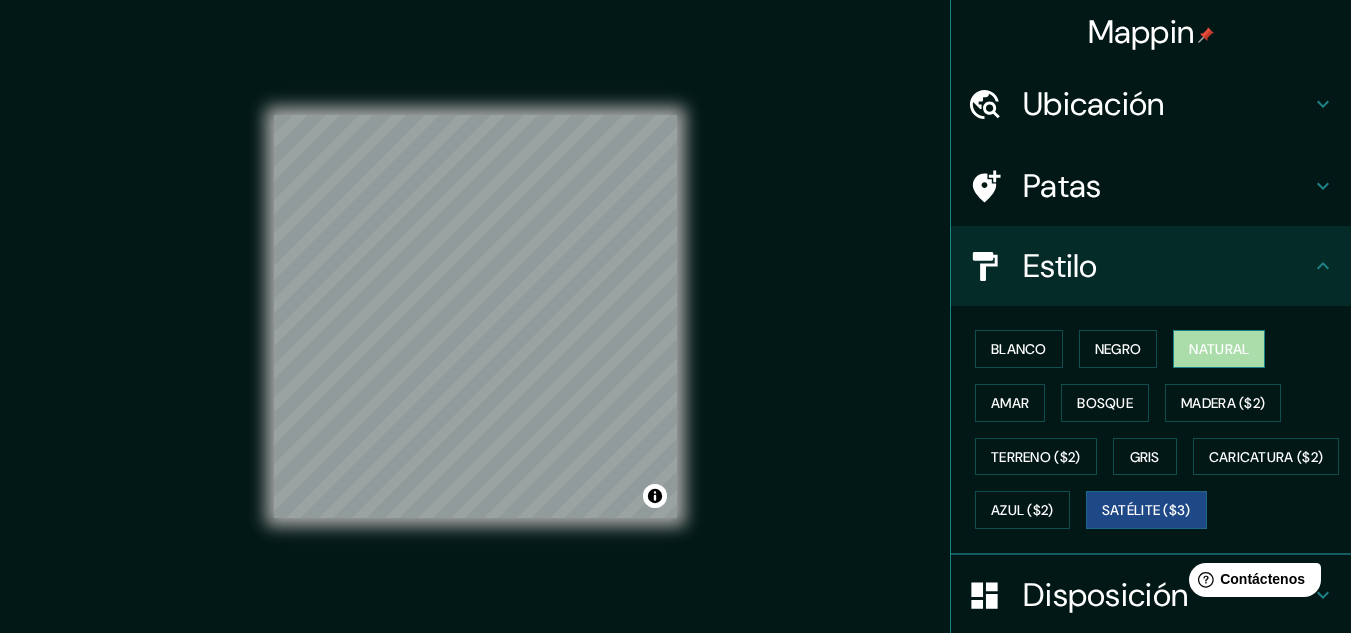 click on "Natural" at bounding box center (1219, 349) 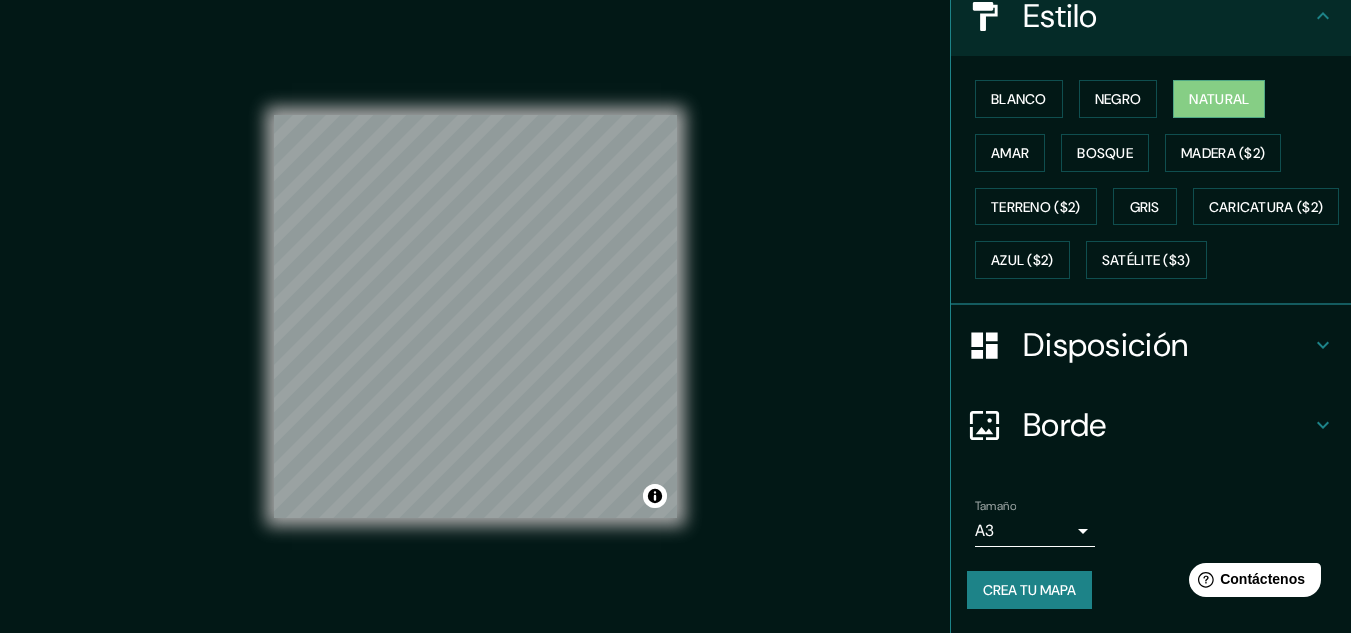 scroll, scrollTop: 303, scrollLeft: 0, axis: vertical 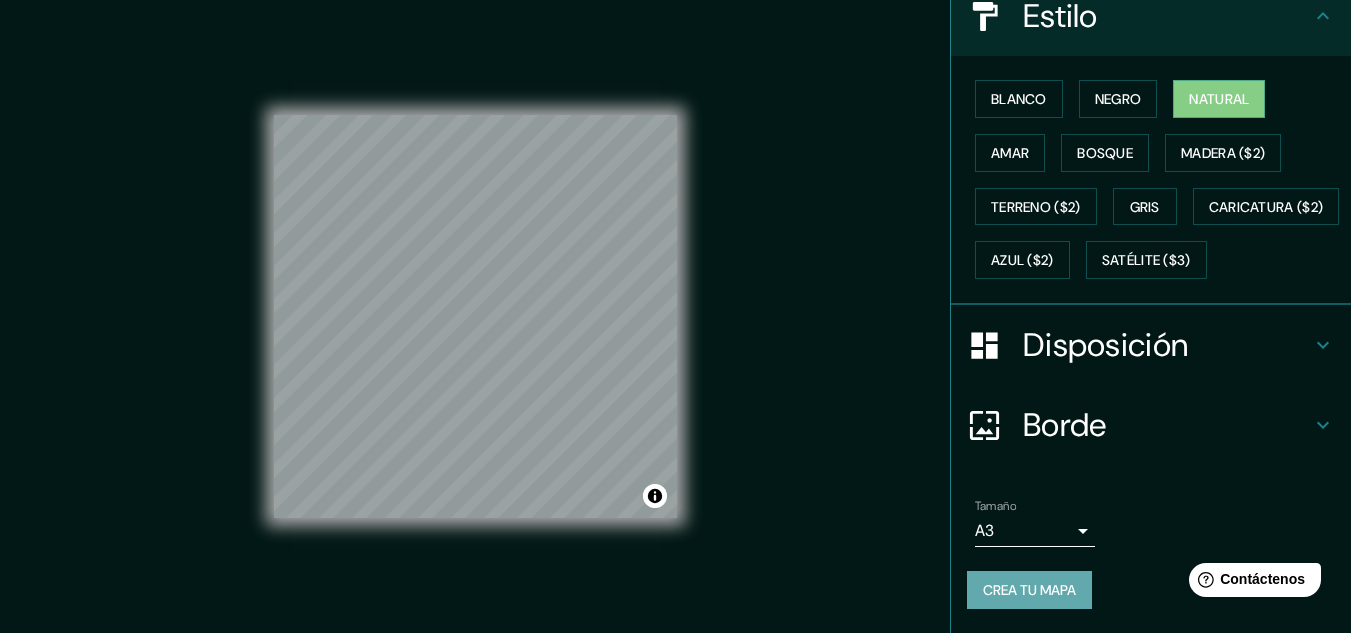 click on "Crea tu mapa" at bounding box center [1029, 590] 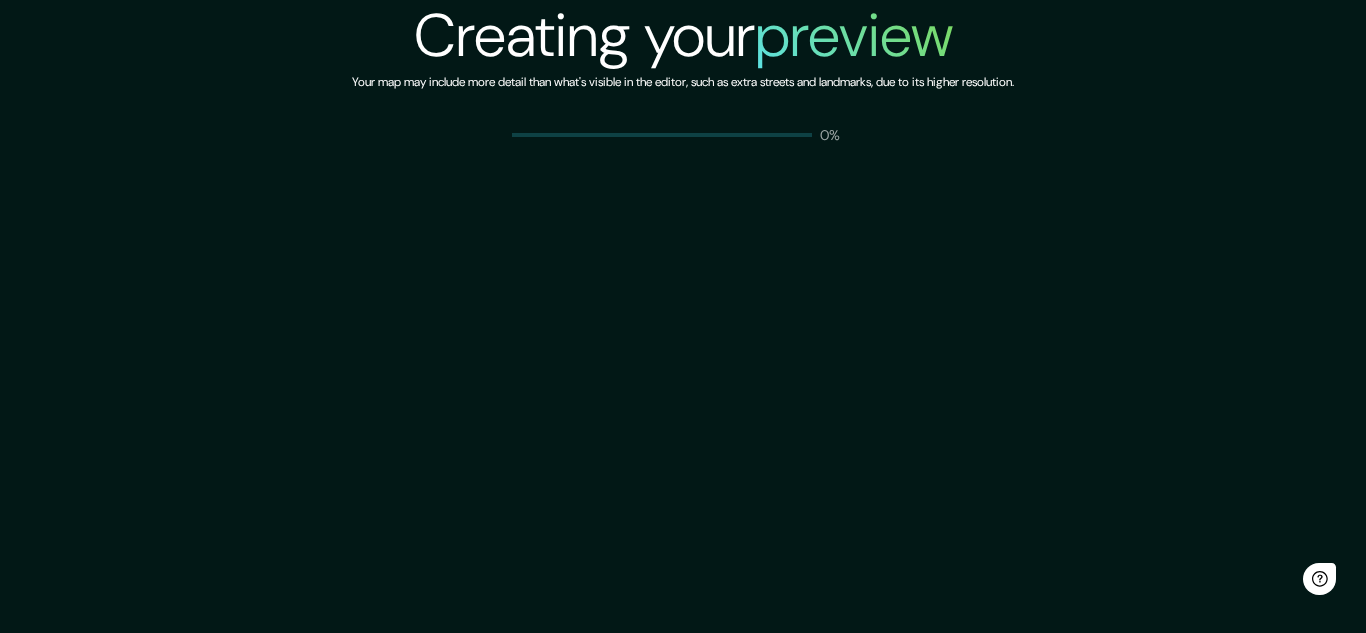 scroll, scrollTop: 0, scrollLeft: 0, axis: both 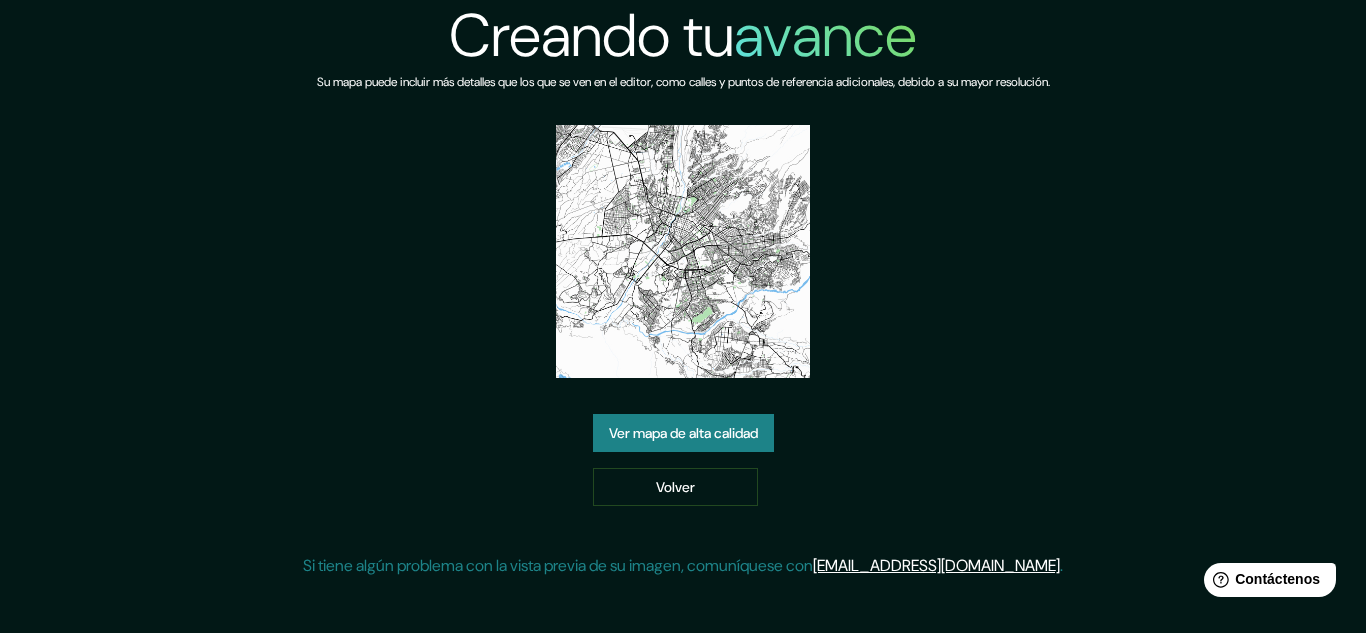 click on "Ver mapa de alta calidad" at bounding box center [683, 433] 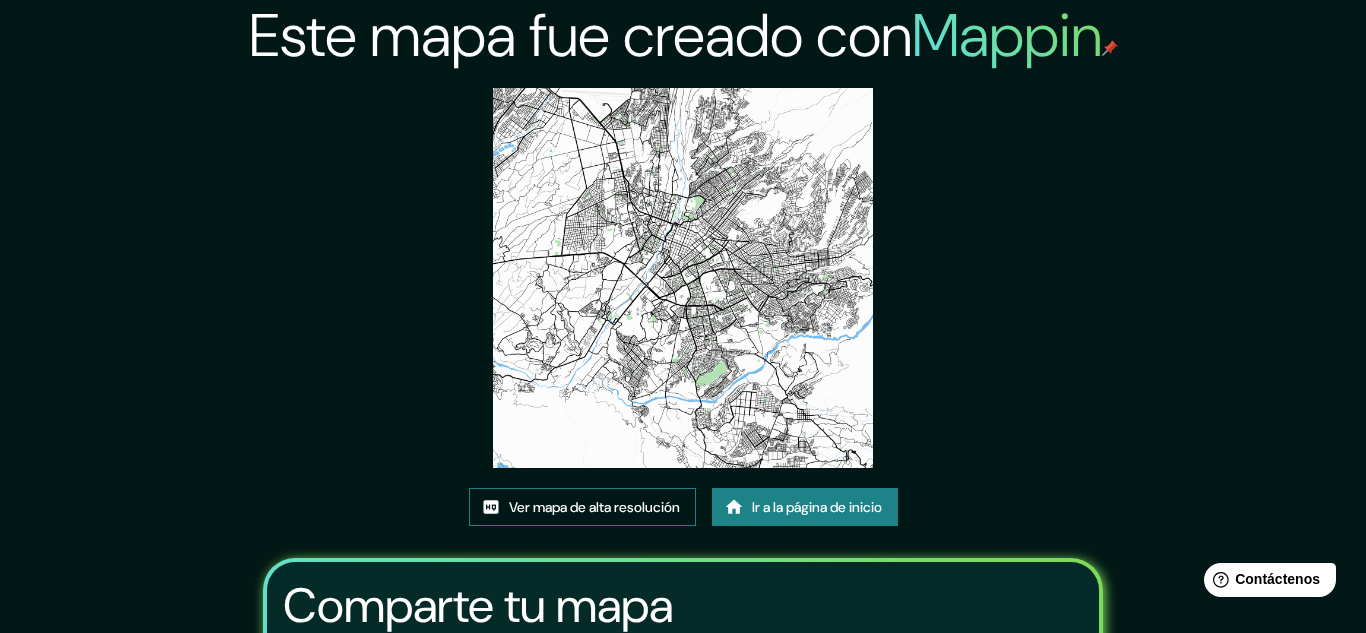 click on "Ver mapa de alta resolución" at bounding box center [594, 507] 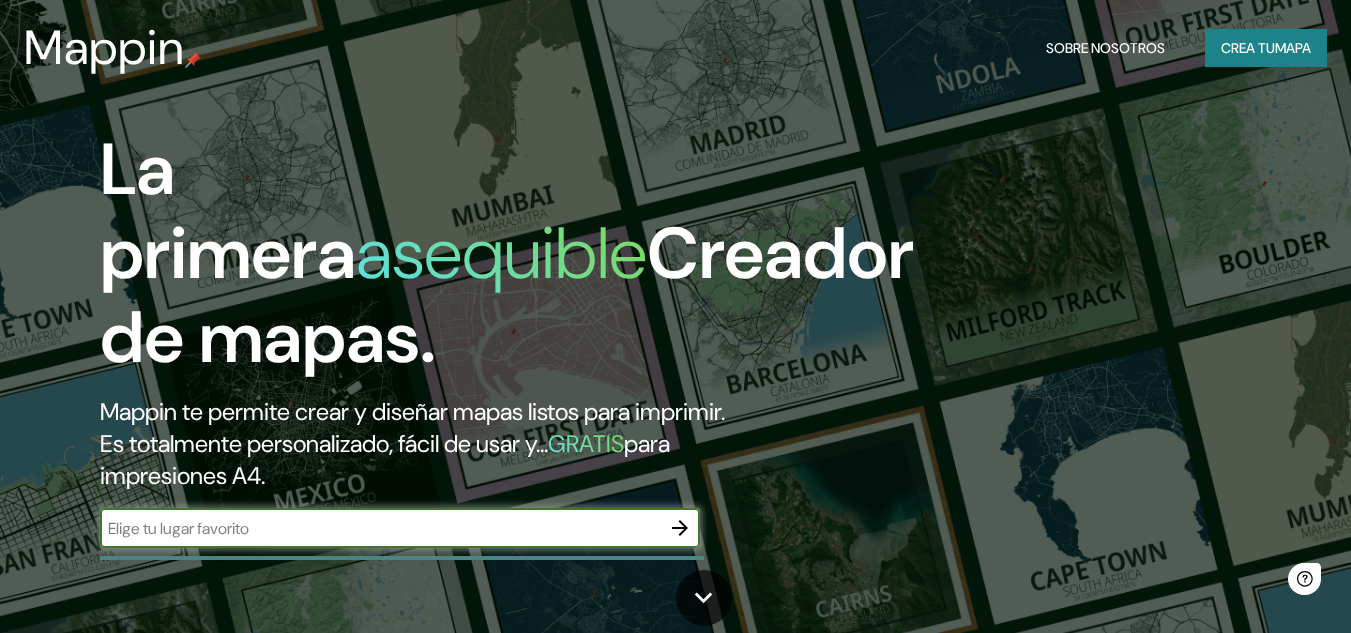 scroll, scrollTop: 0, scrollLeft: 0, axis: both 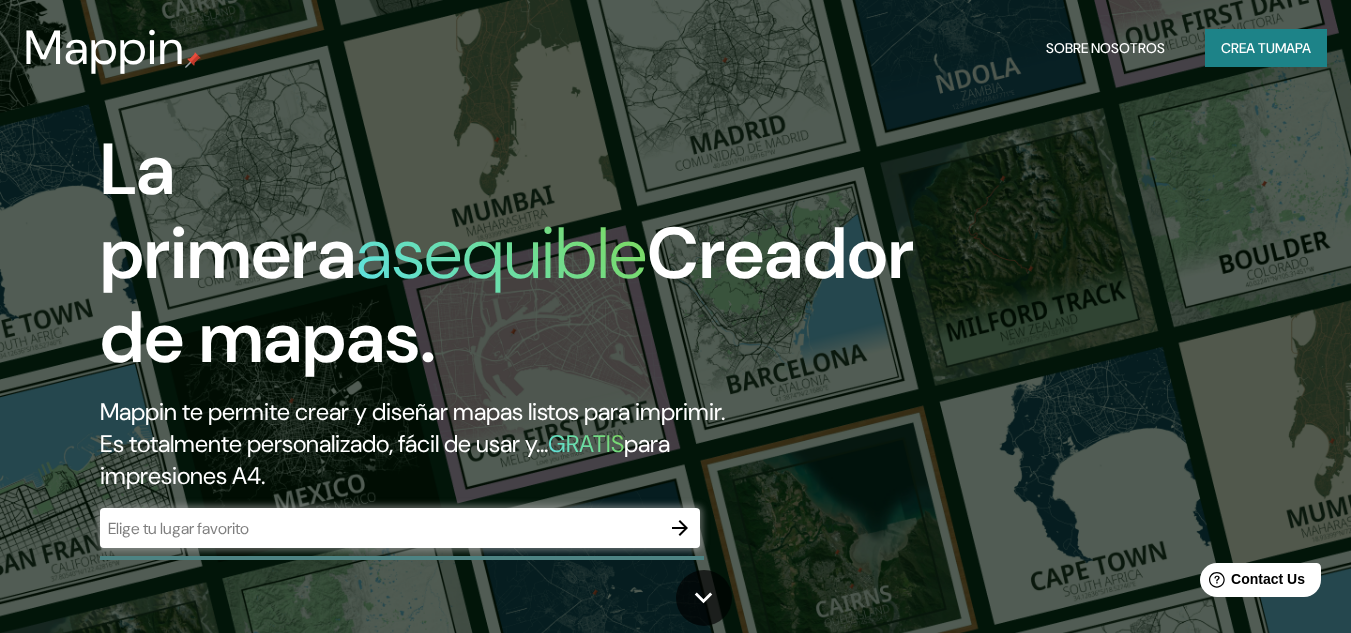click on "​" at bounding box center [400, 528] 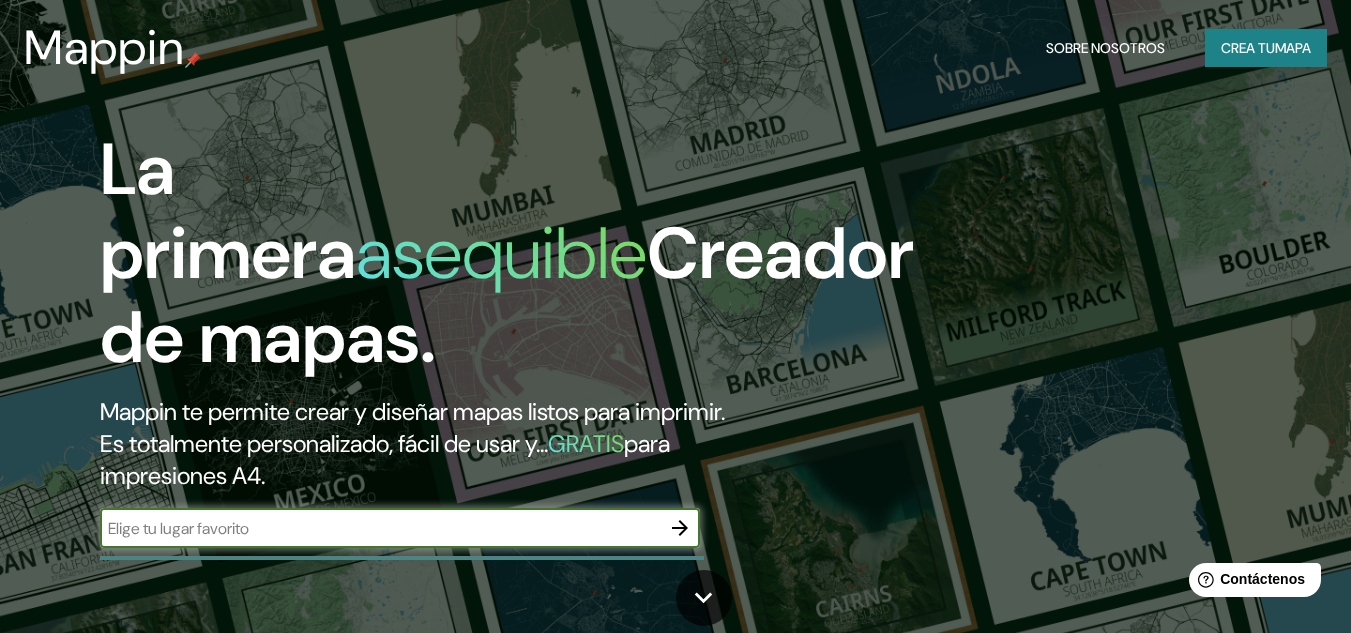 click 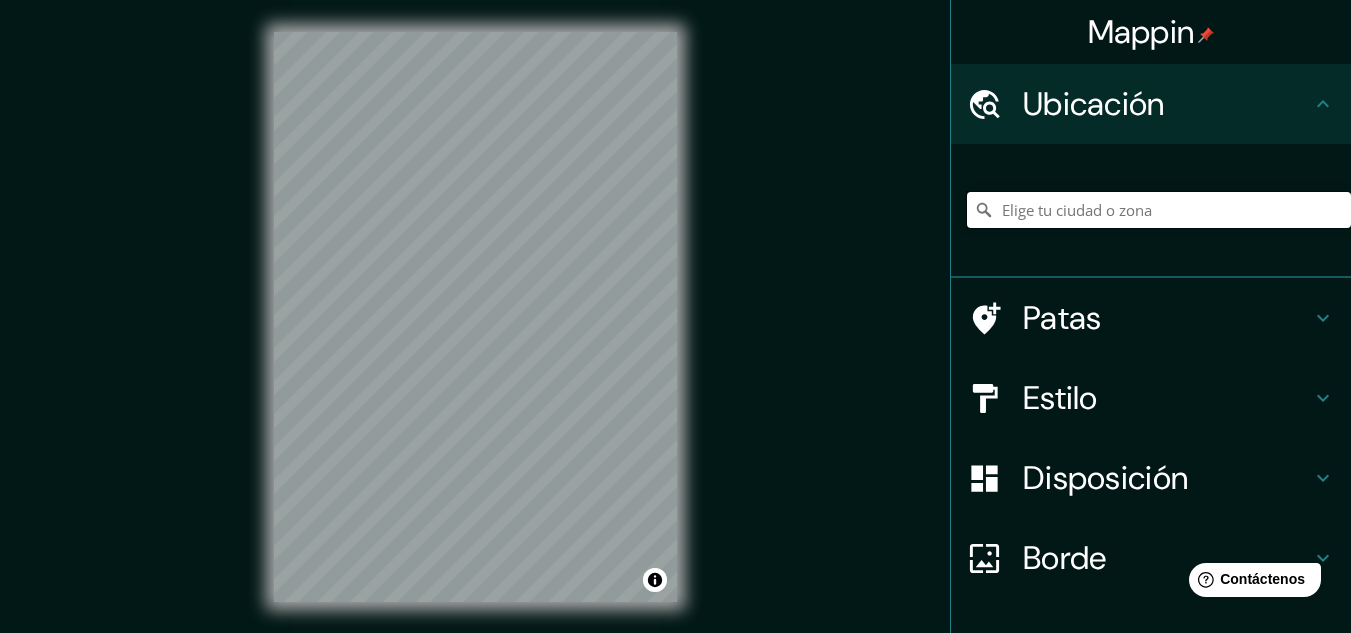 click at bounding box center [1159, 210] 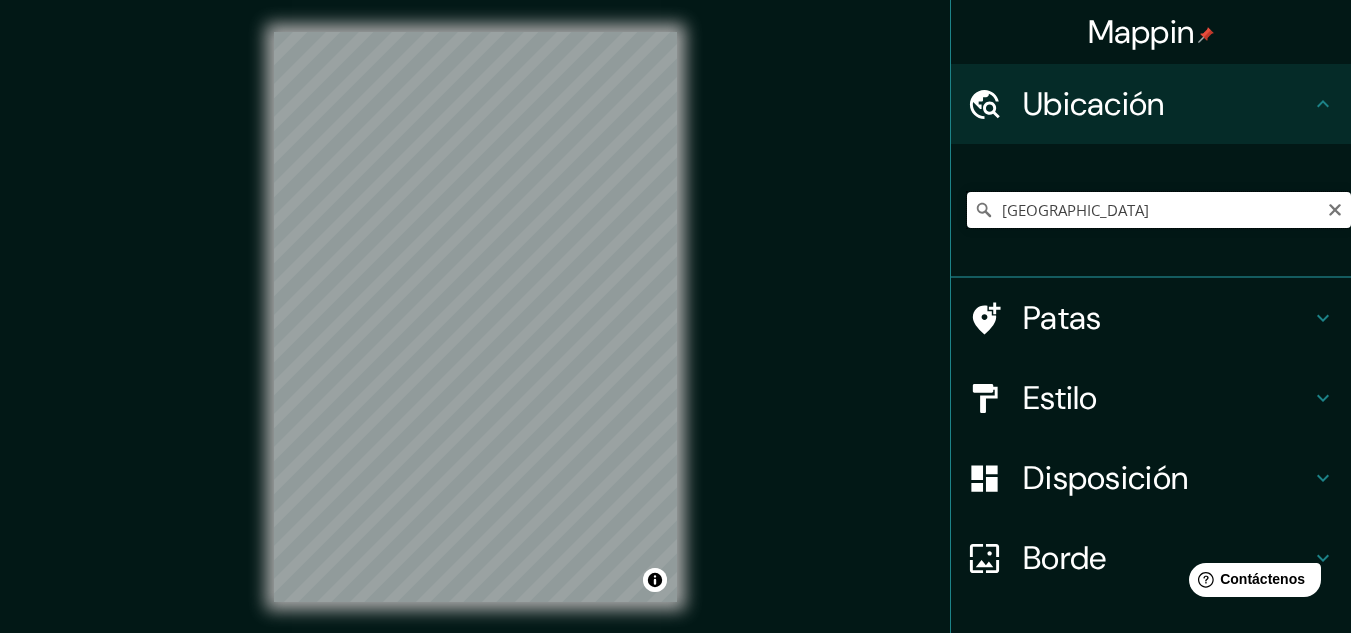 click on "Argentina" at bounding box center [1159, 210] 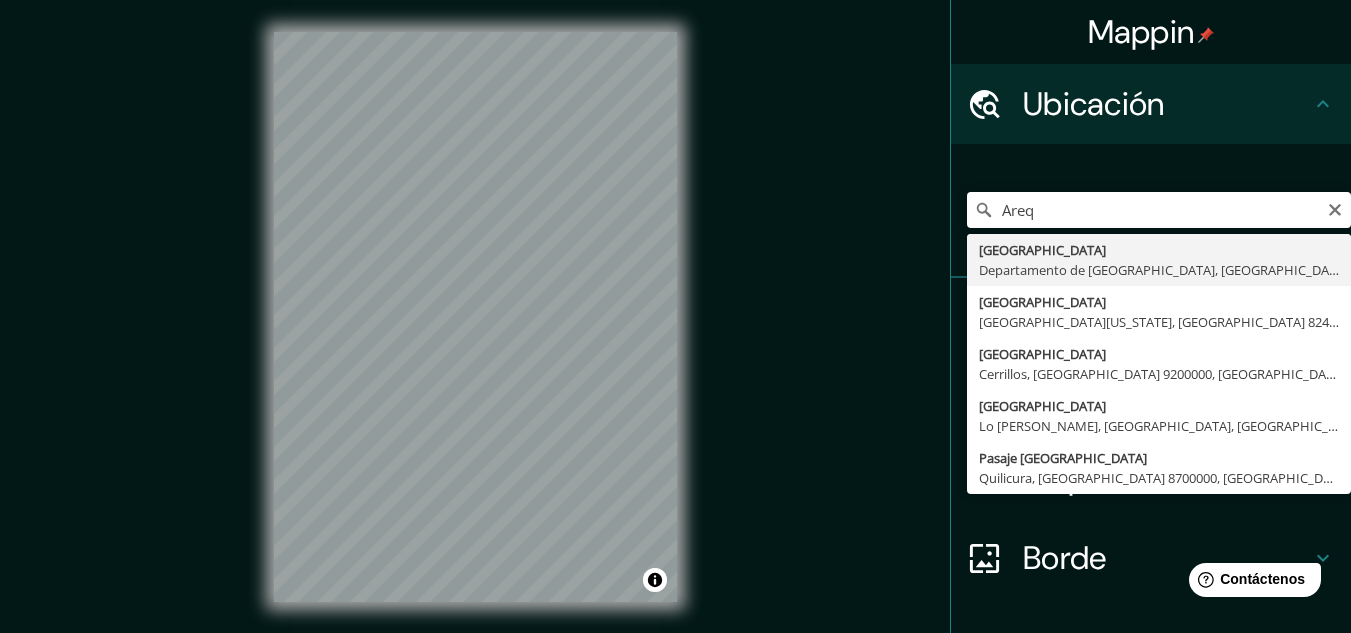 type on "Arequipa, Departamento de Arequipa, Perú" 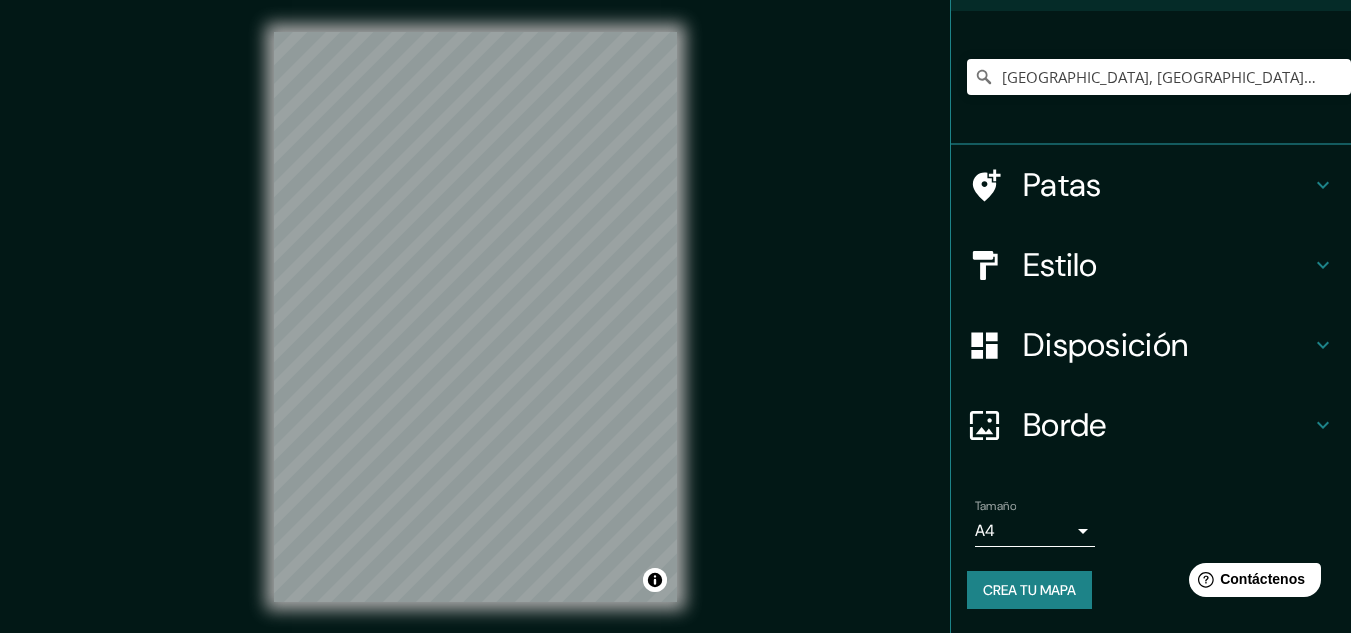 click on "Disposición" at bounding box center (1105, 345) 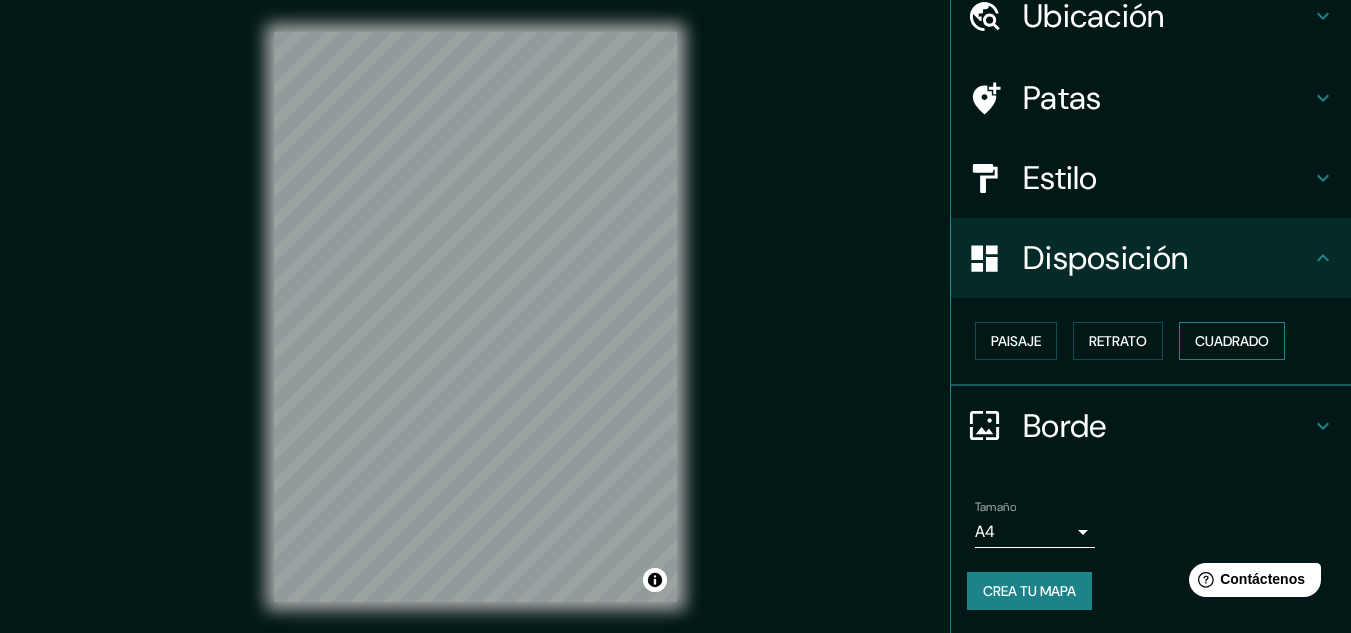 scroll, scrollTop: 88, scrollLeft: 0, axis: vertical 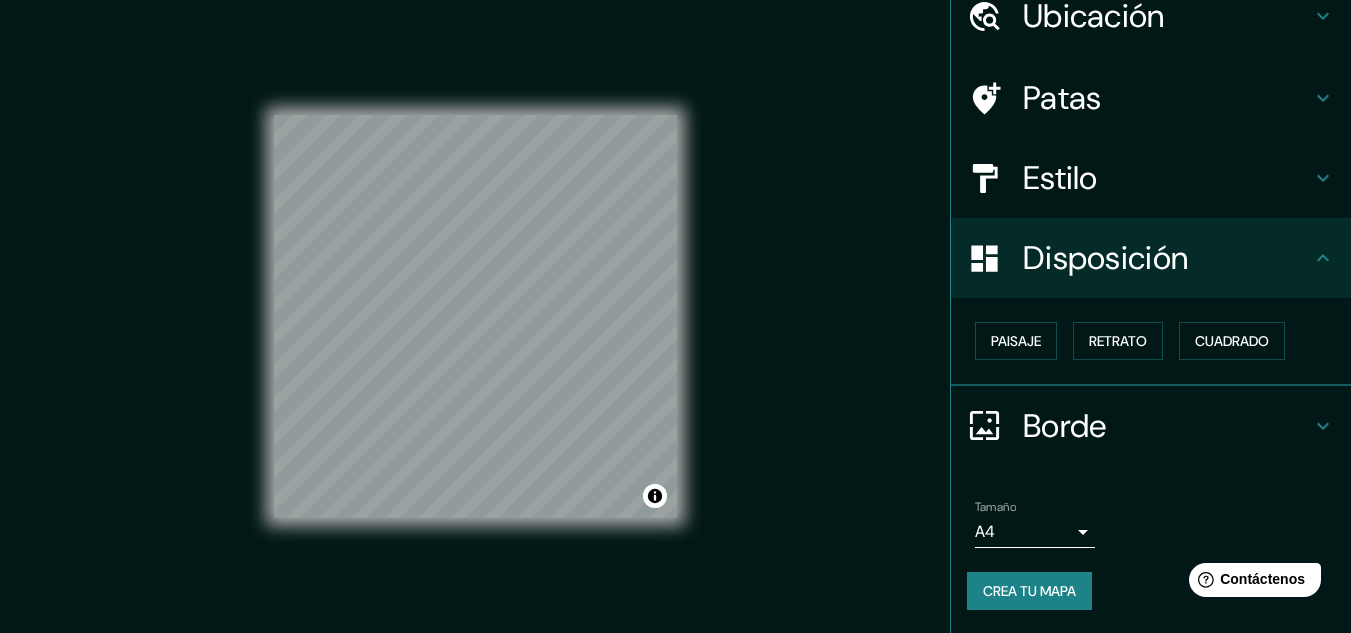 click on "Disposición" at bounding box center (1105, 258) 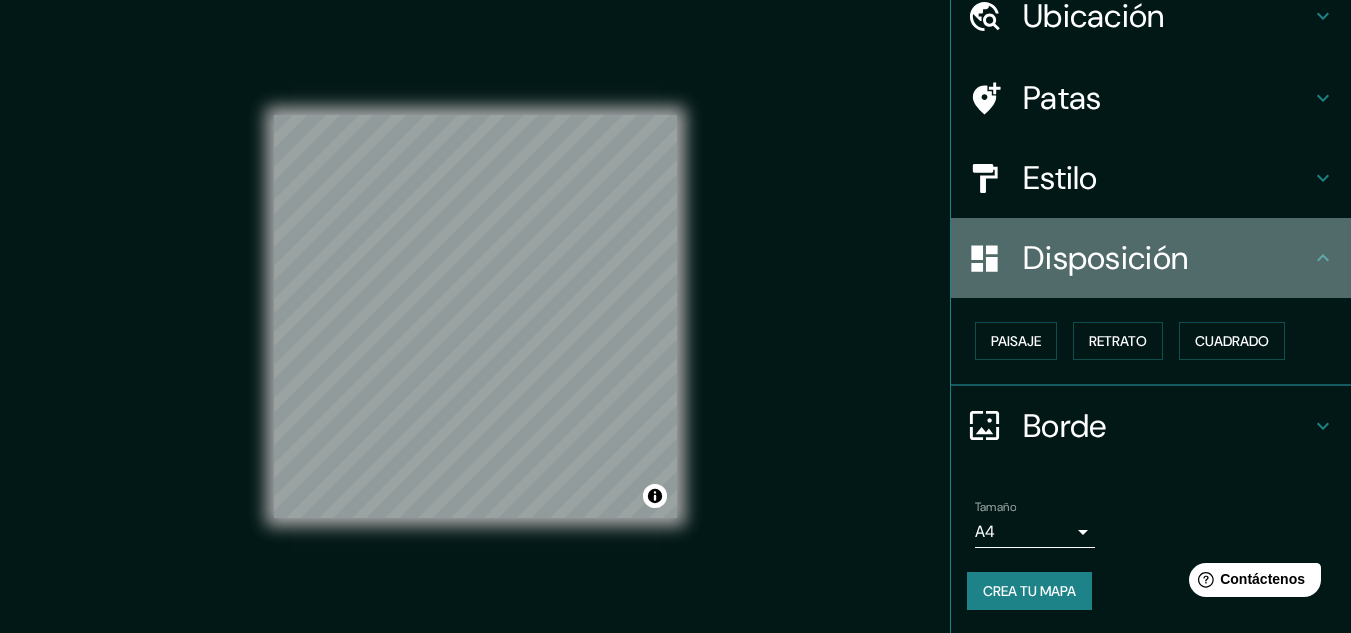 click on "Disposición" at bounding box center (1105, 258) 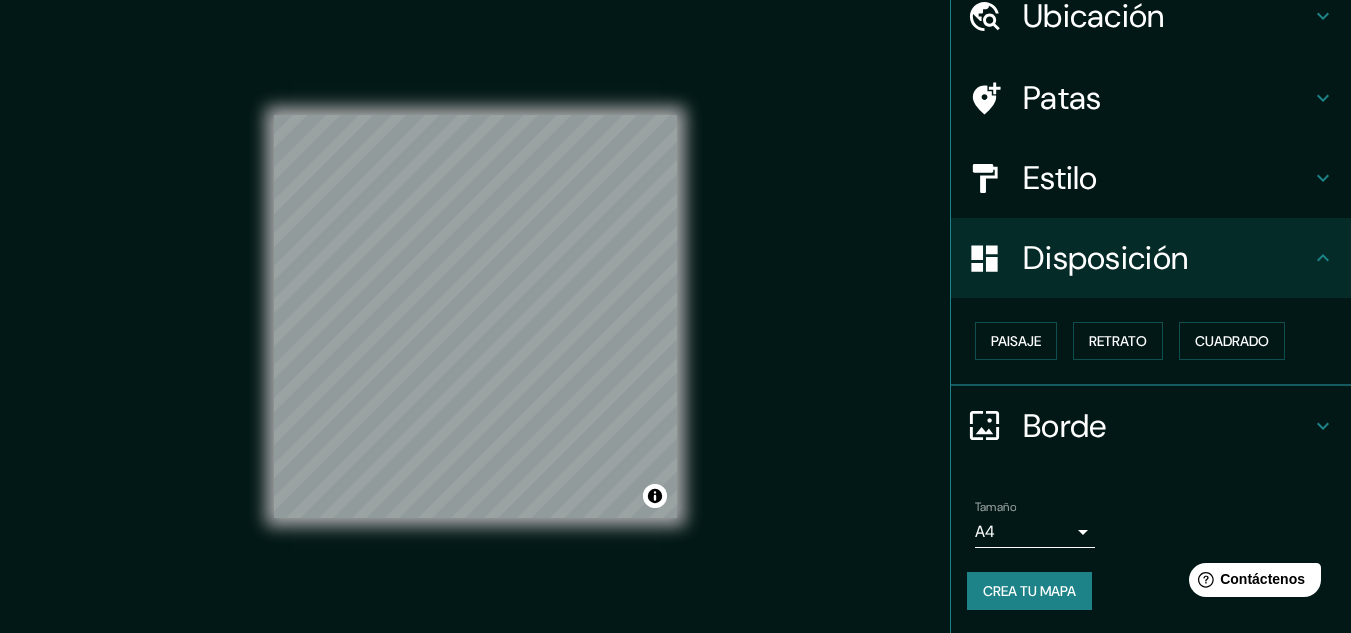 click on "Estilo" at bounding box center [1060, 178] 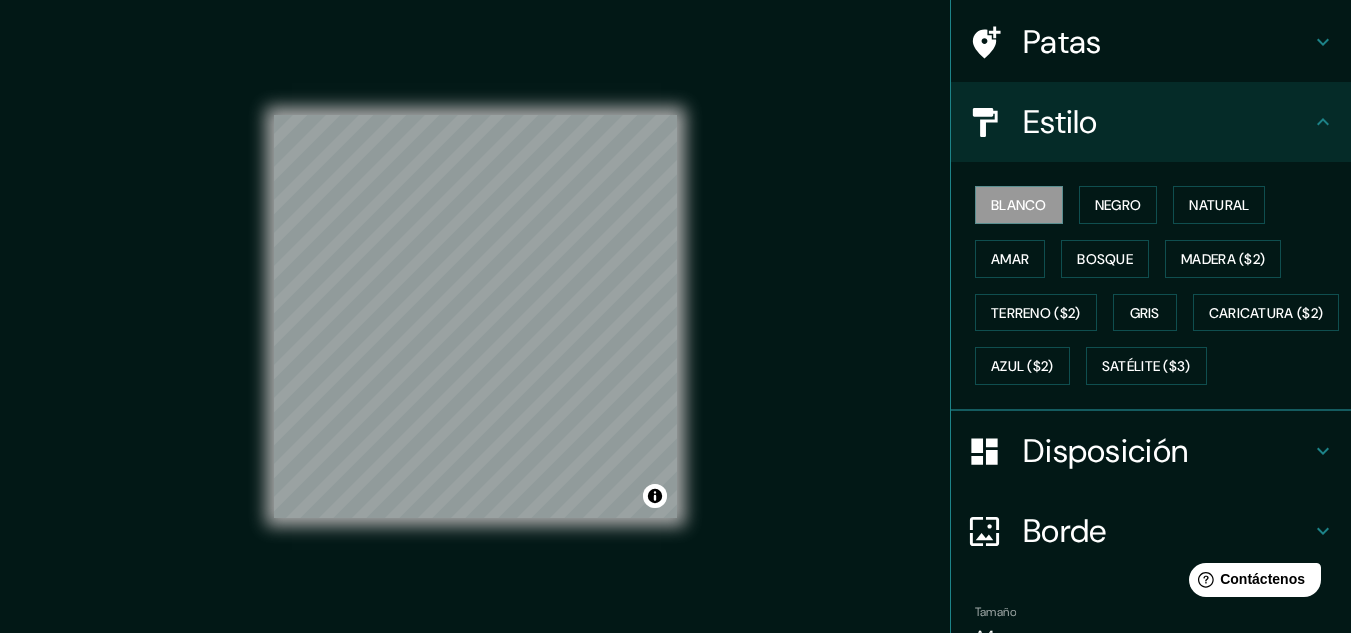 scroll, scrollTop: 188, scrollLeft: 0, axis: vertical 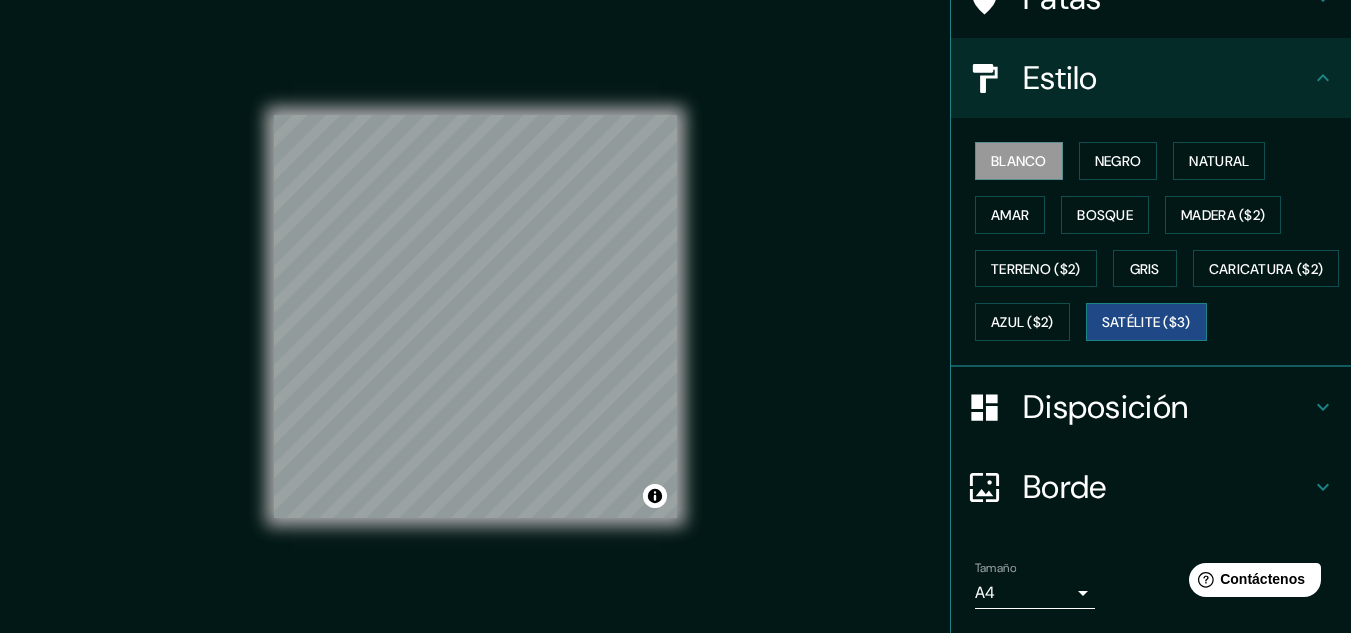 click on "Satélite ($3)" at bounding box center (1146, 323) 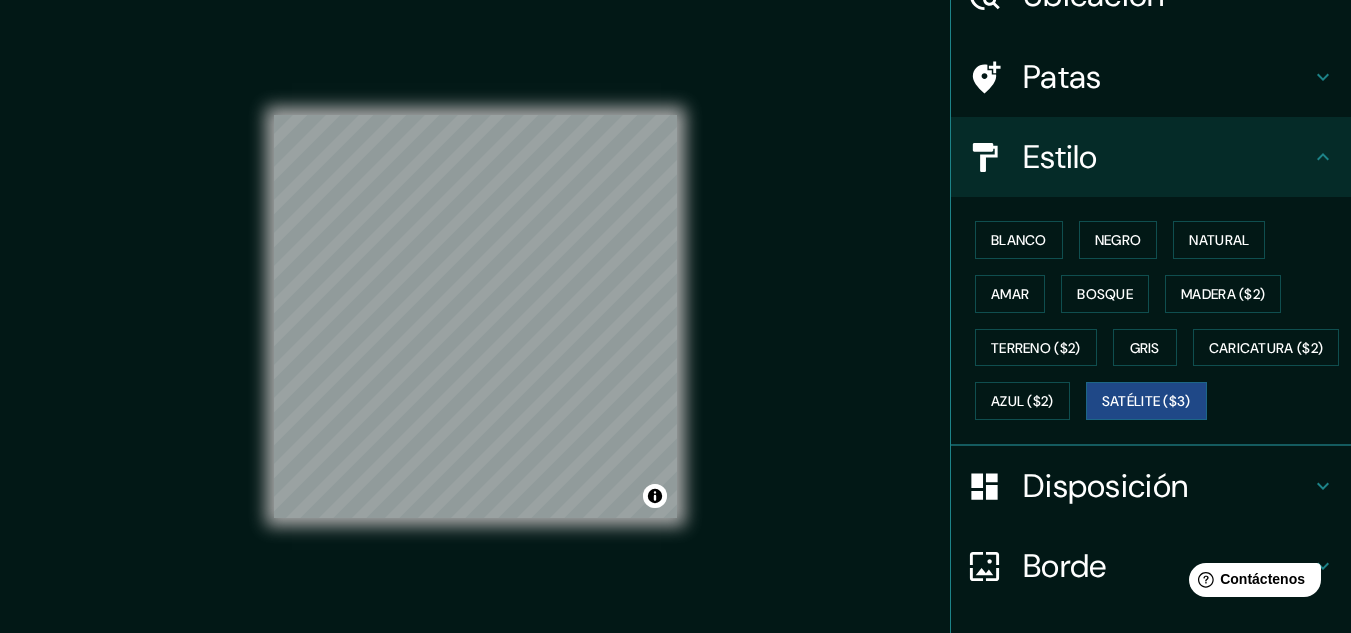 scroll, scrollTop: 0, scrollLeft: 0, axis: both 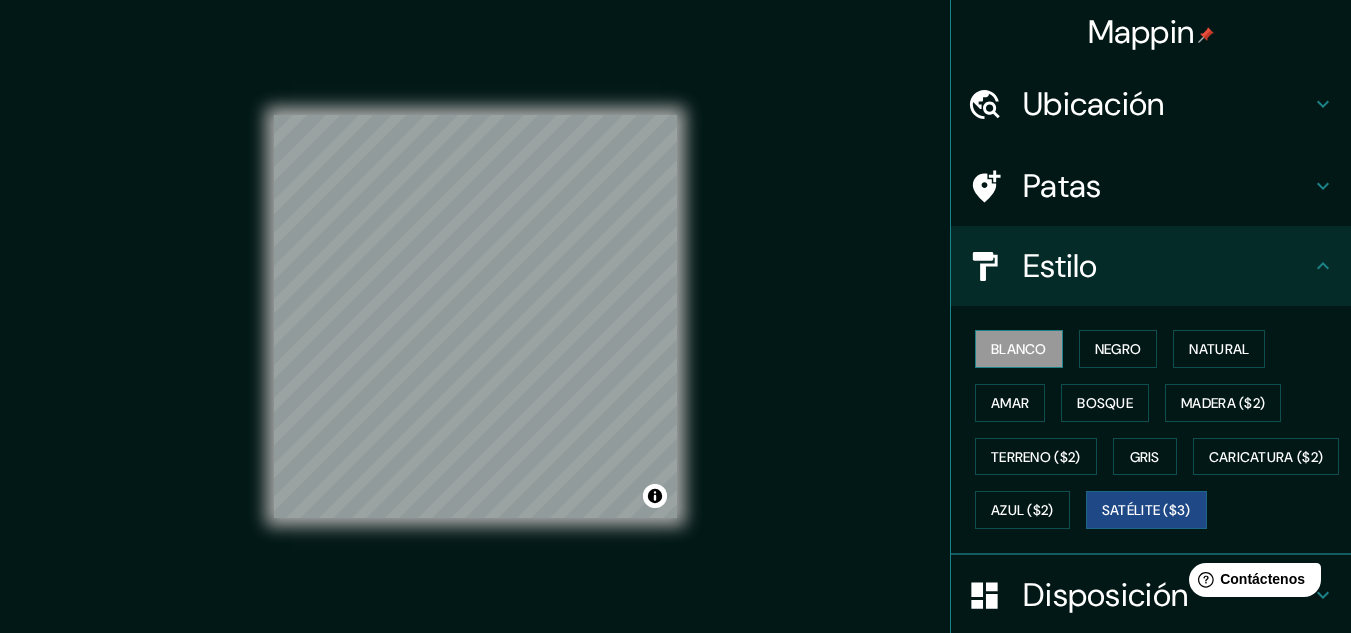 click on "Blanco" at bounding box center (1019, 349) 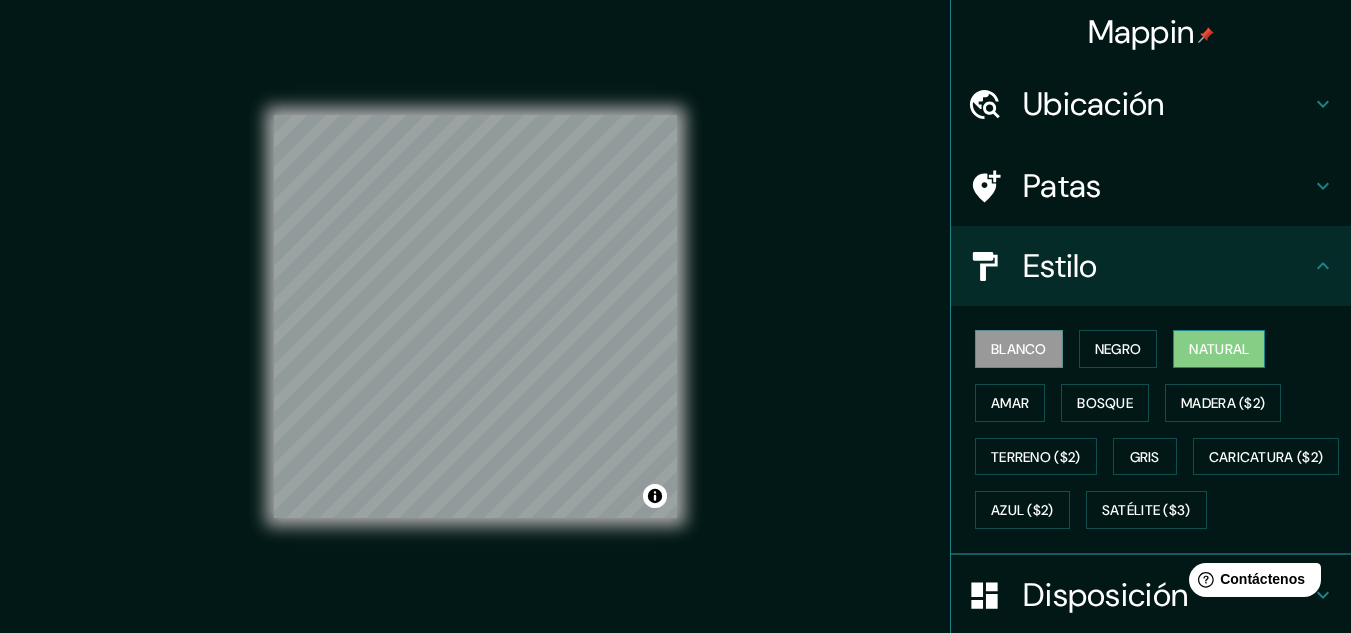 click on "Natural" at bounding box center (1219, 349) 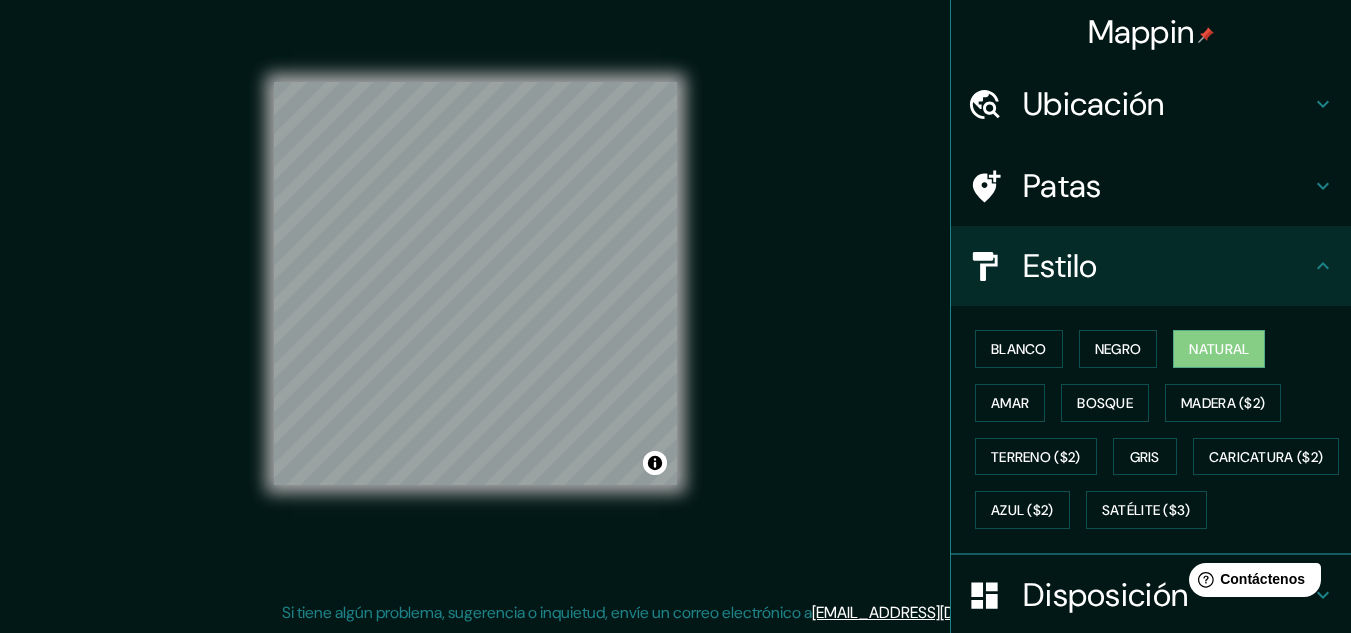 scroll, scrollTop: 0, scrollLeft: 0, axis: both 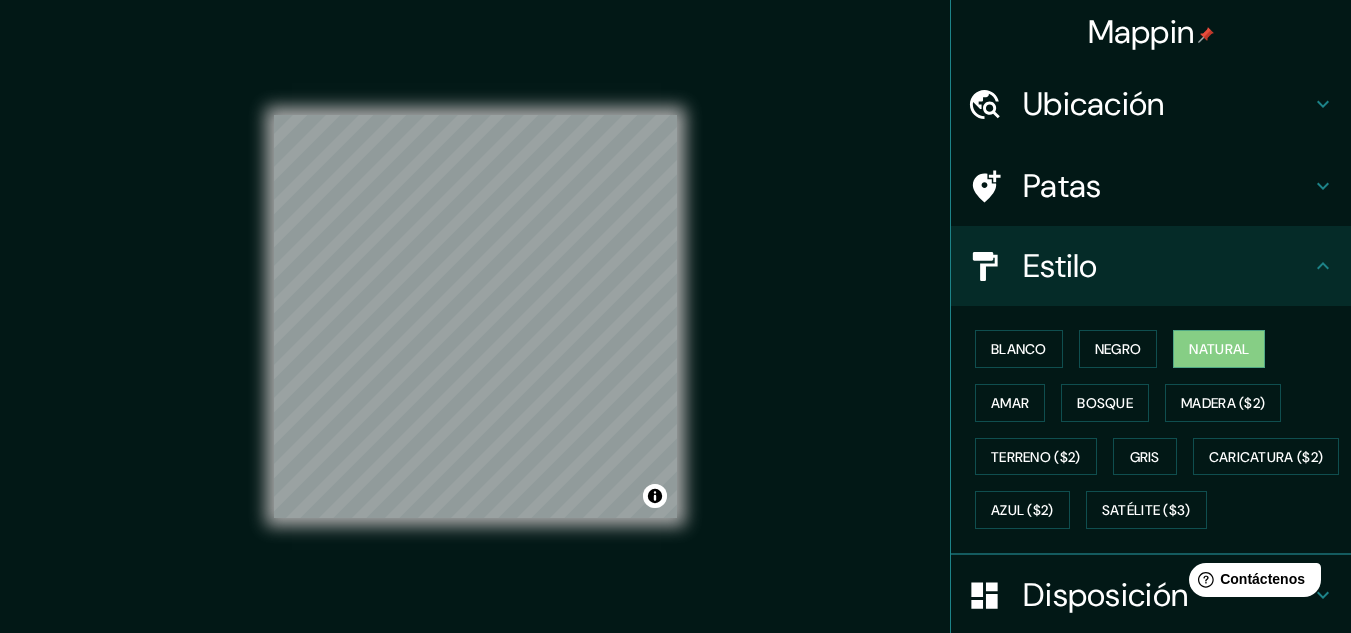 click on "Blanco Negro Natural Amar Bosque Madera ($2) Terreno ($2) Gris Caricatura ($2) Azul ($2) Satélite ($3)" at bounding box center (1159, 429) 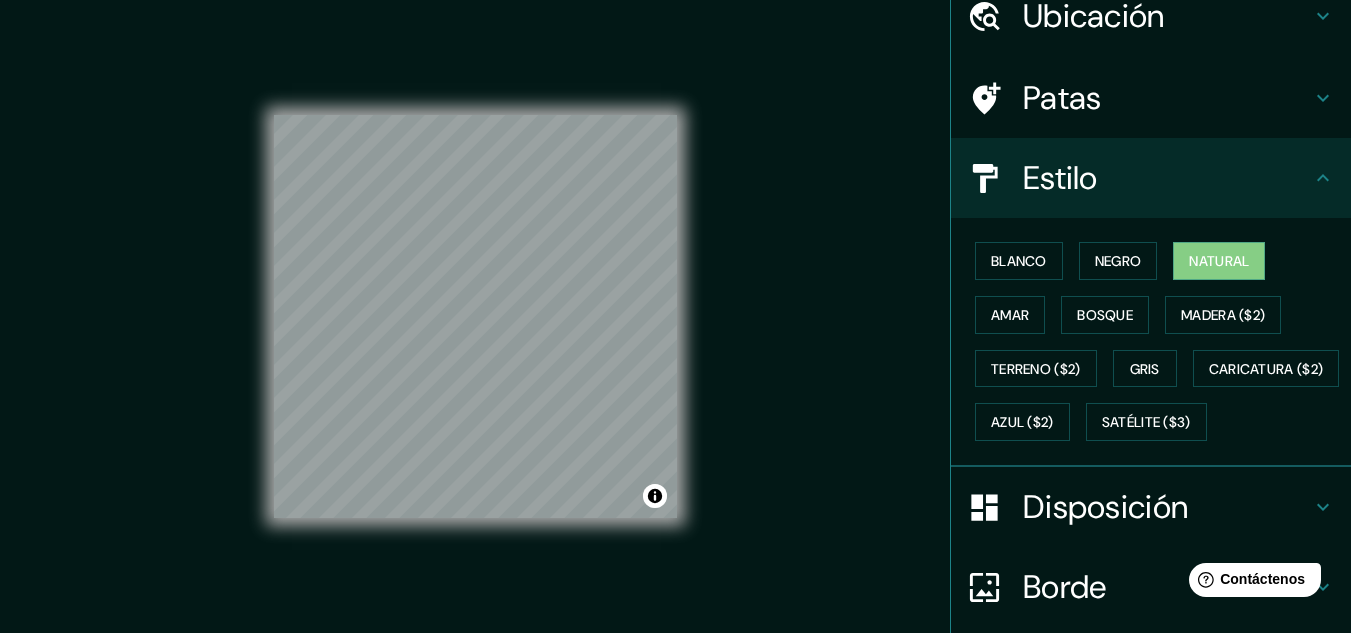 scroll, scrollTop: 303, scrollLeft: 0, axis: vertical 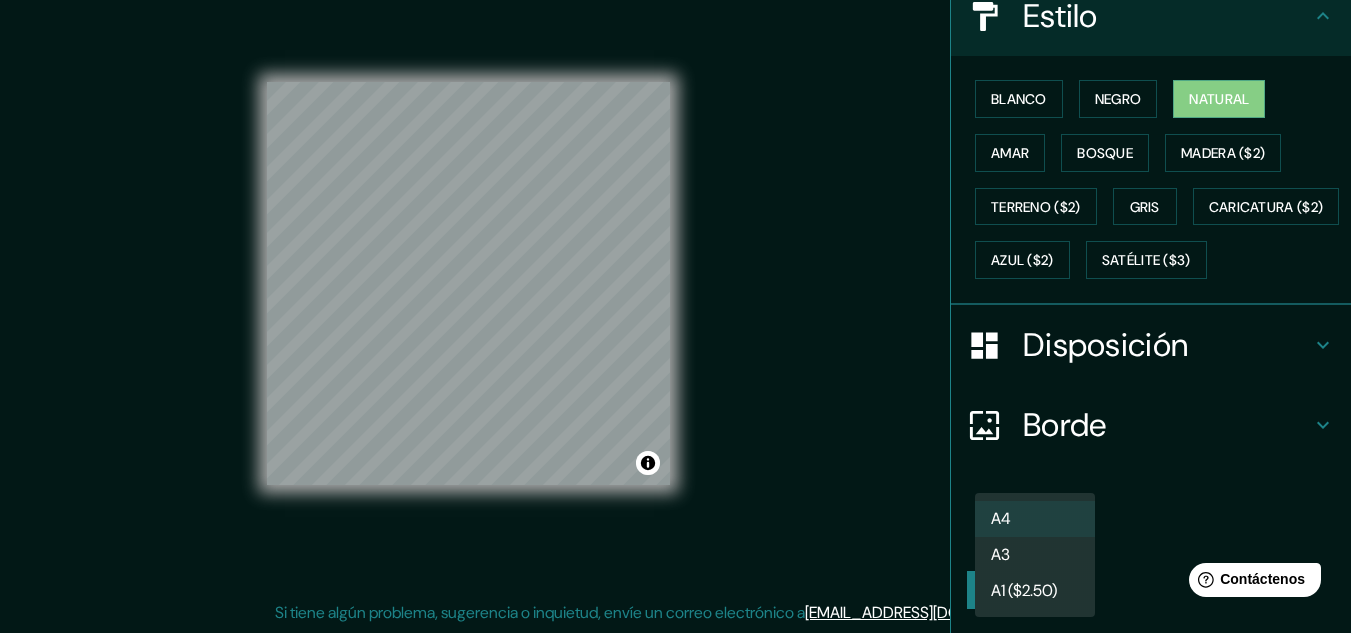 click on "Mappin Ubicación Arequipa, Departamento de Arequipa, Perú Patas Estilo Blanco Negro Natural Amar Bosque Madera ($2) Terreno ($2) Gris Caricatura ($2) Azul ($2) Satélite ($3) Disposición Borde Elige un borde.  Consejo  : puedes opacar las capas del marco para crear efectos geniales. Ninguno Simple Transparente Elegante Tamaño A4 single Crea tu mapa © Mapbox   © OpenStreetMap   Improve this map Si tiene algún problema, sugerencia o inquietud, envíe un correo electrónico a  help@mappin.pro  .   . . Texto original Valora esta traducción Tu opinión servirá para ayudar a mejorar el Traductor de Google A4 A3 A1 ($2.50)" at bounding box center [675, 283] 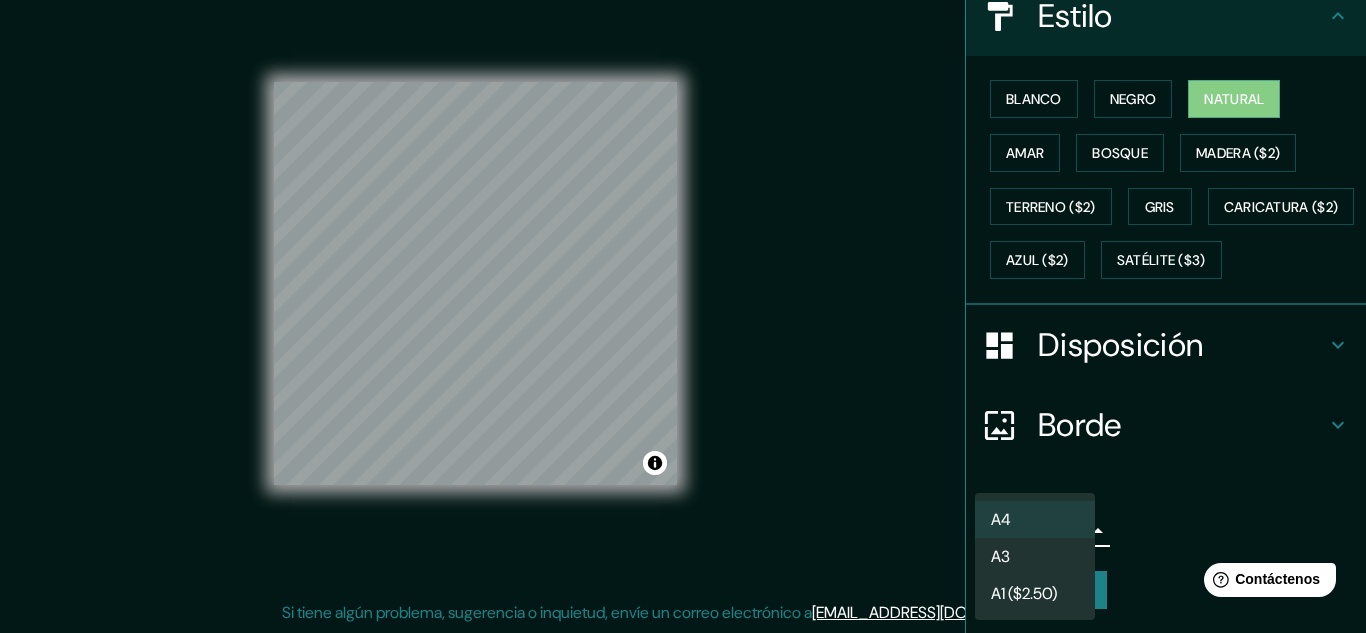 click on "A3" at bounding box center [1035, 556] 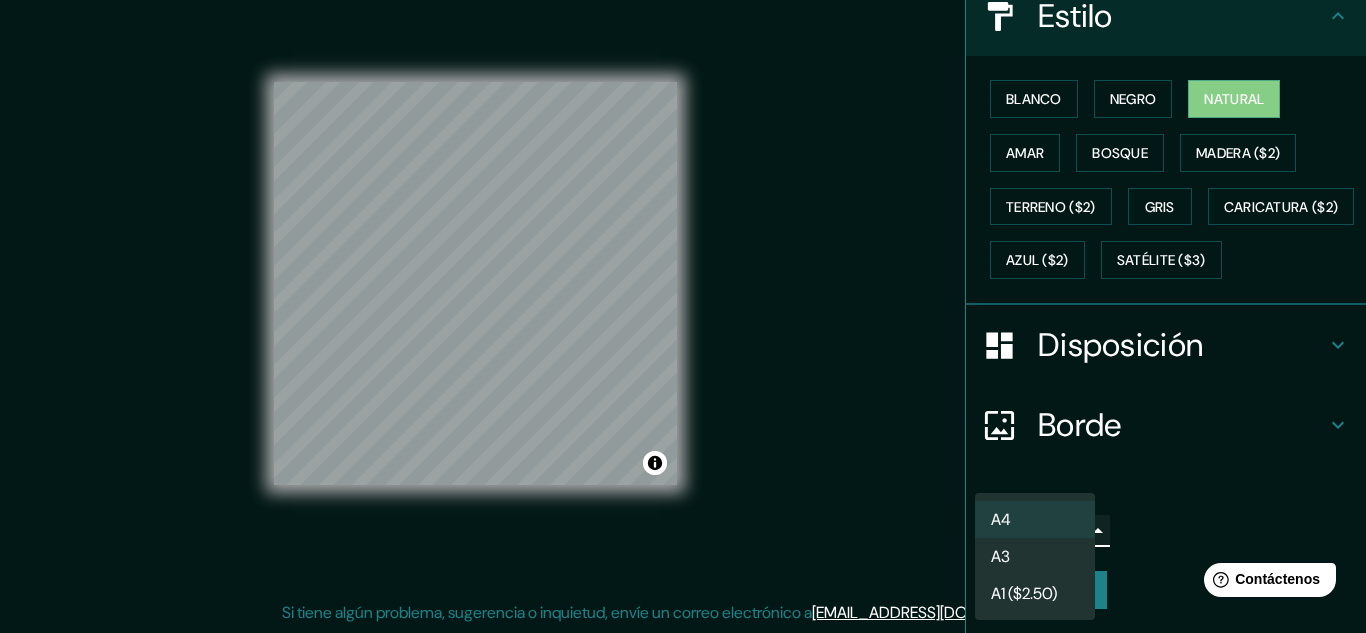type on "a4" 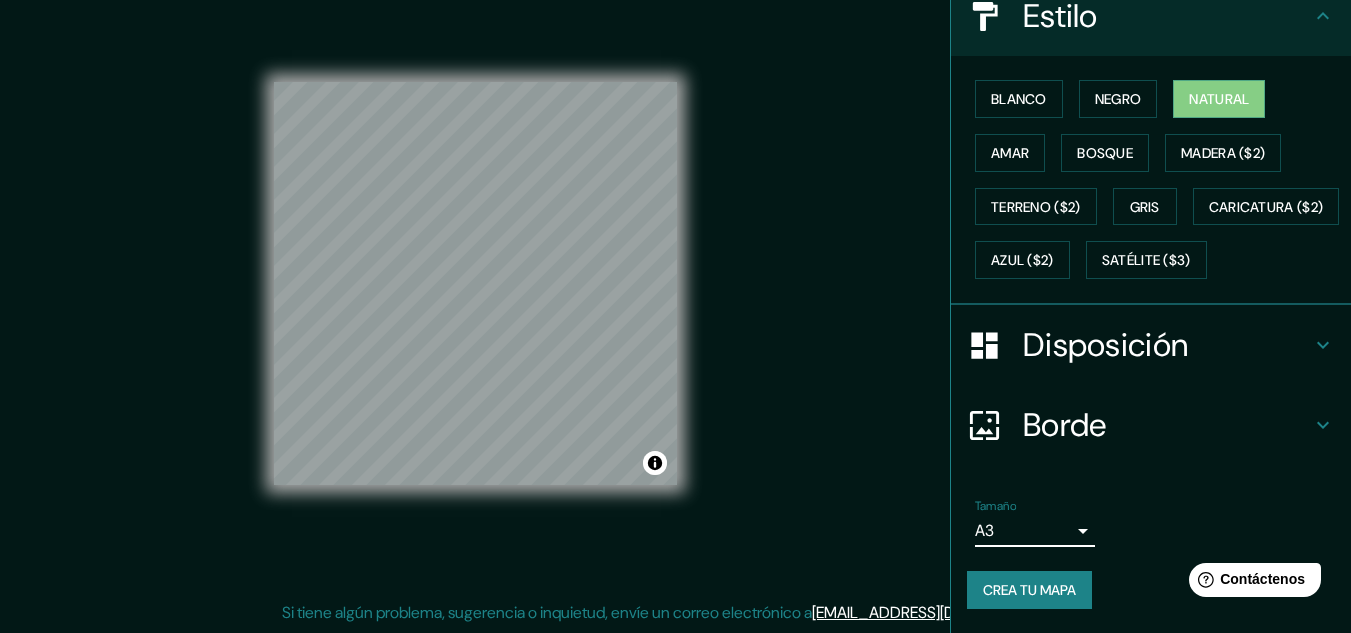 click on "Crea tu mapa" at bounding box center [1029, 590] 